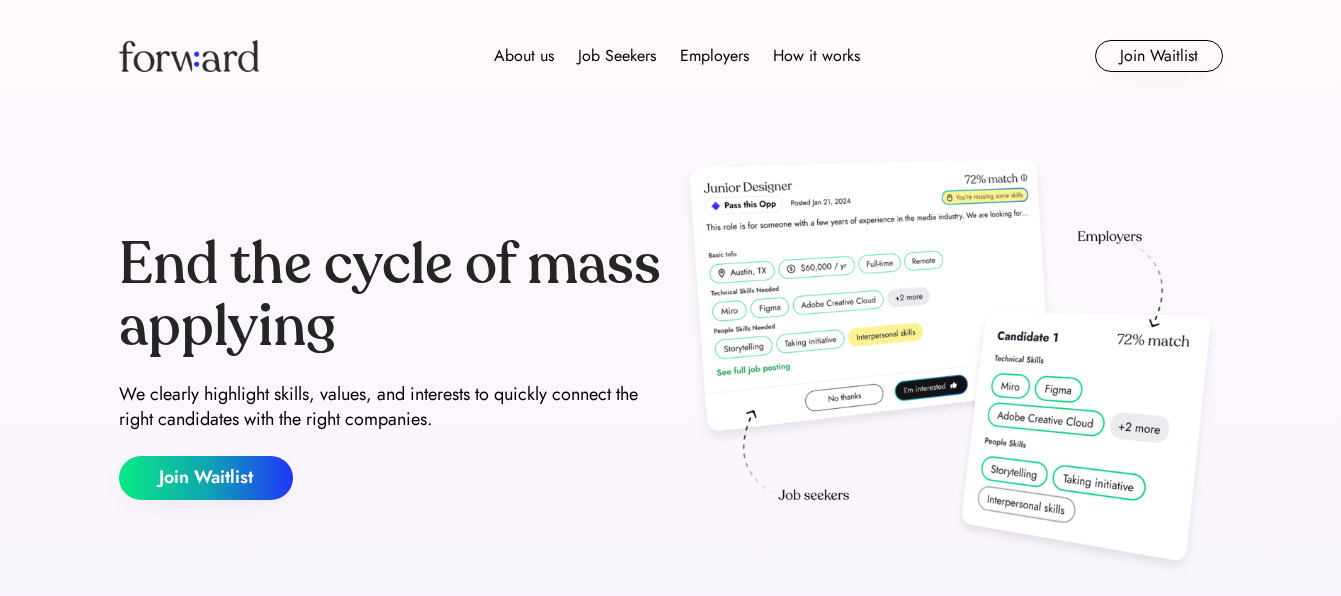 scroll, scrollTop: 0, scrollLeft: 0, axis: both 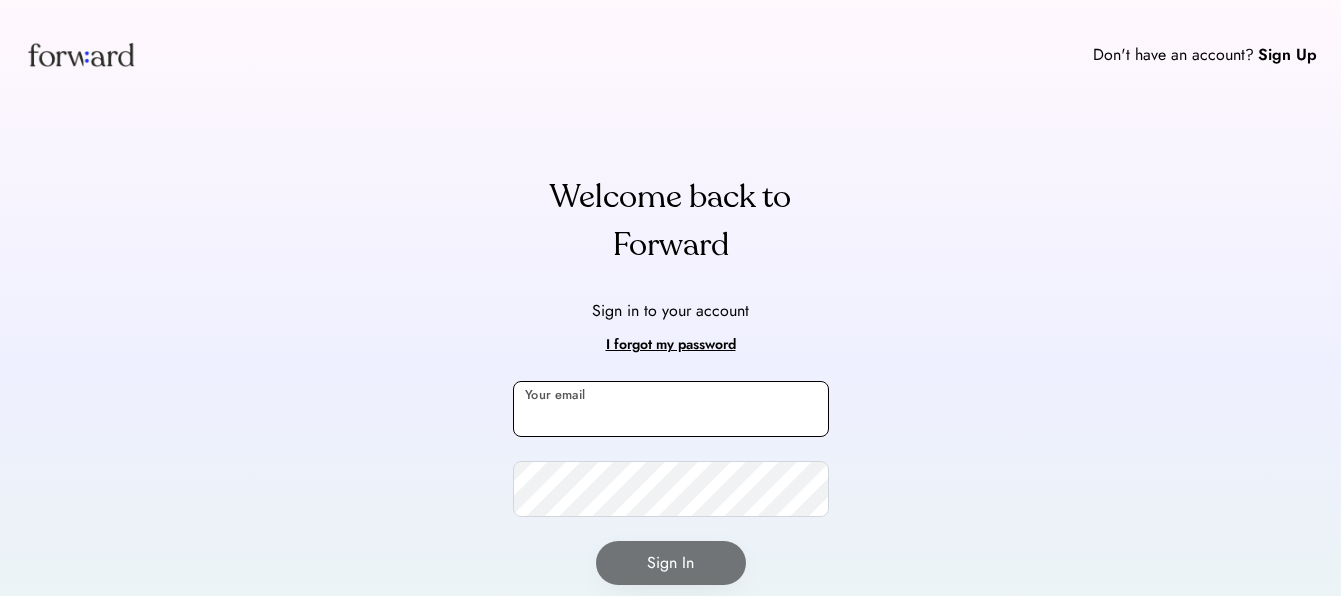 click at bounding box center (671, 409) 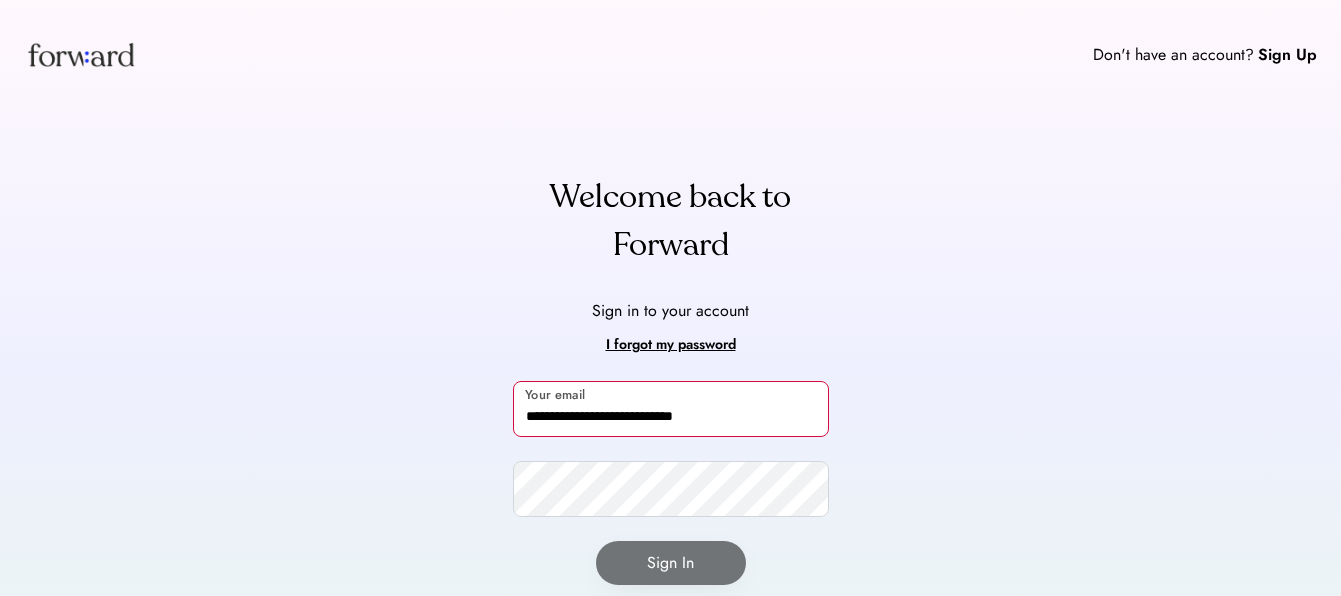 type on "**********" 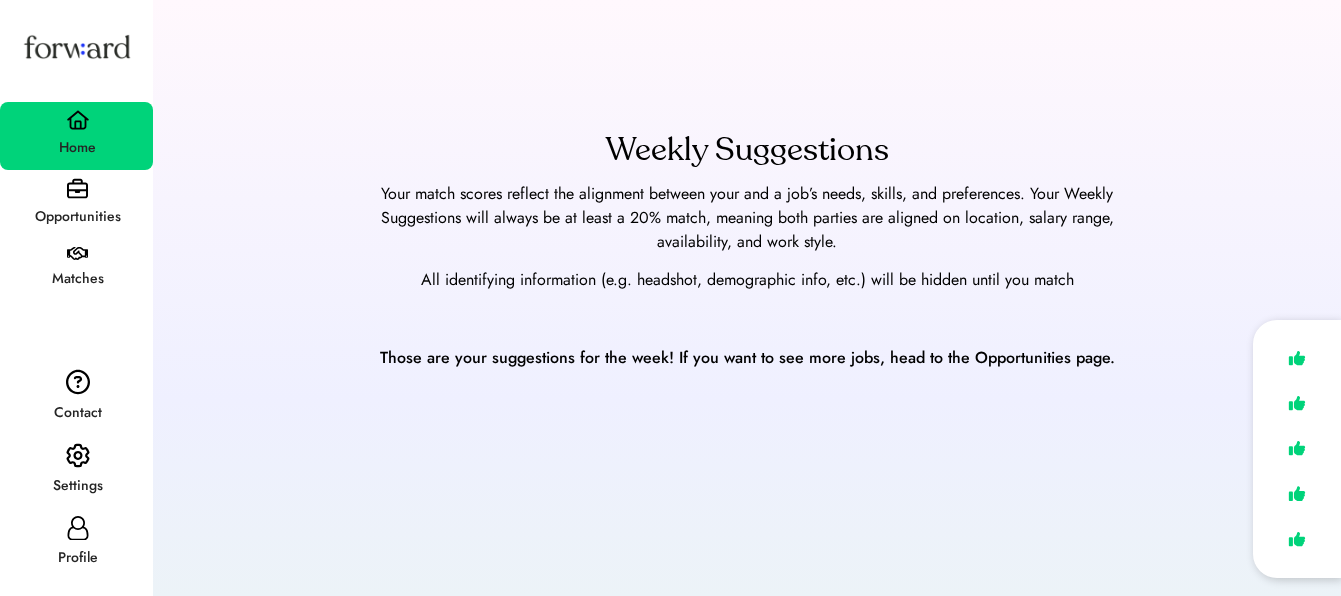 scroll, scrollTop: 0, scrollLeft: 0, axis: both 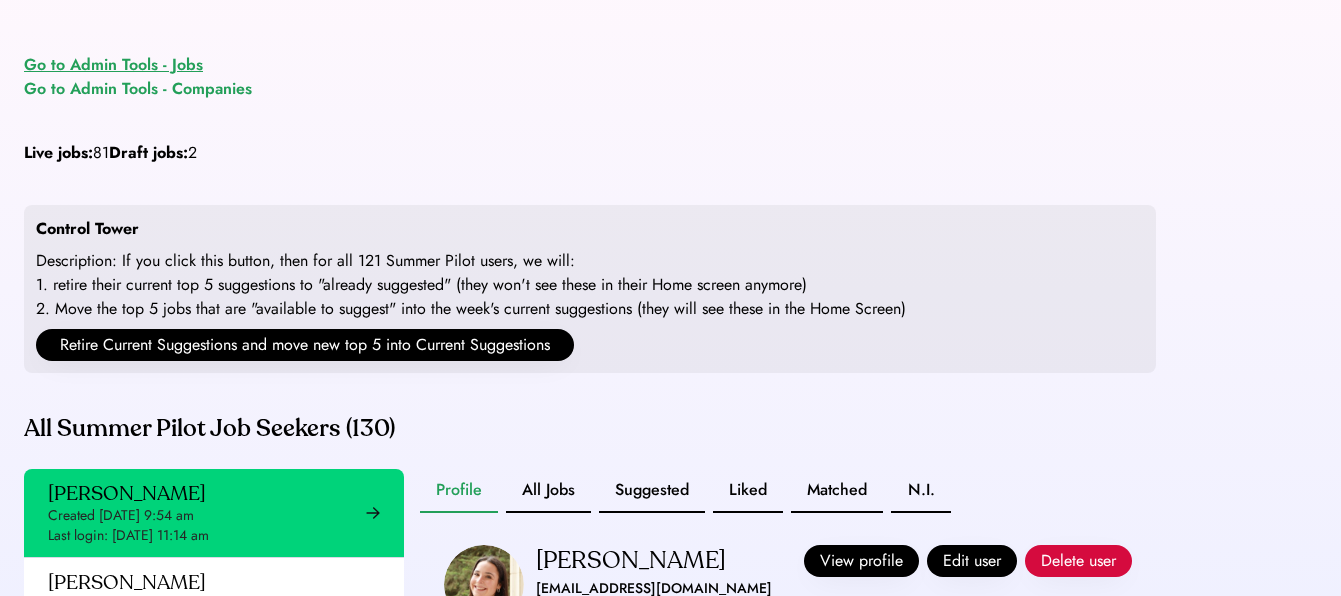 click on "Go to Admin Tools - Jobs" at bounding box center (113, 65) 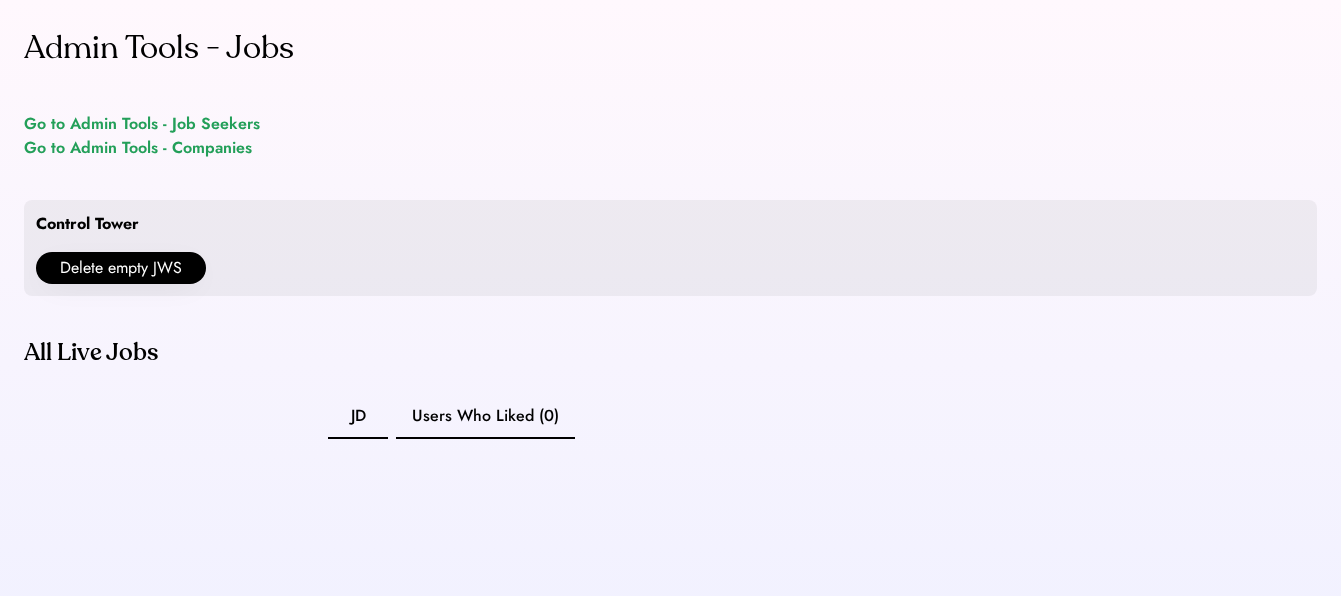 scroll, scrollTop: 0, scrollLeft: 0, axis: both 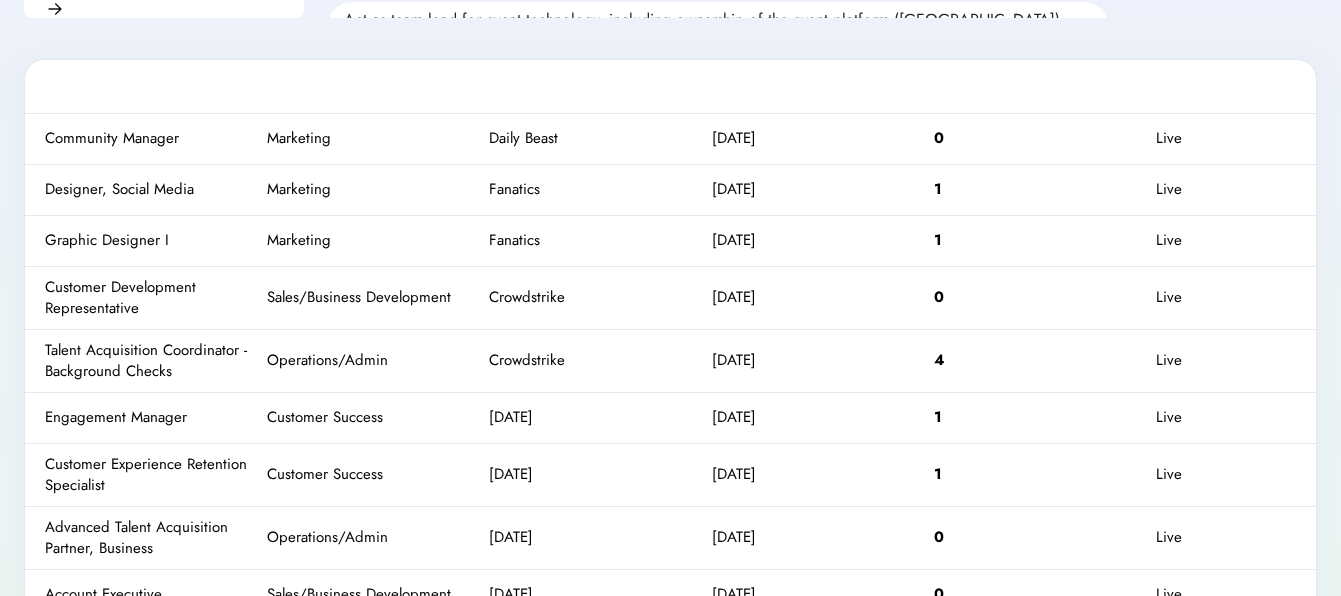 click on "Talent Acquisition Coordinator - Background Checks" at bounding box center [151, 361] 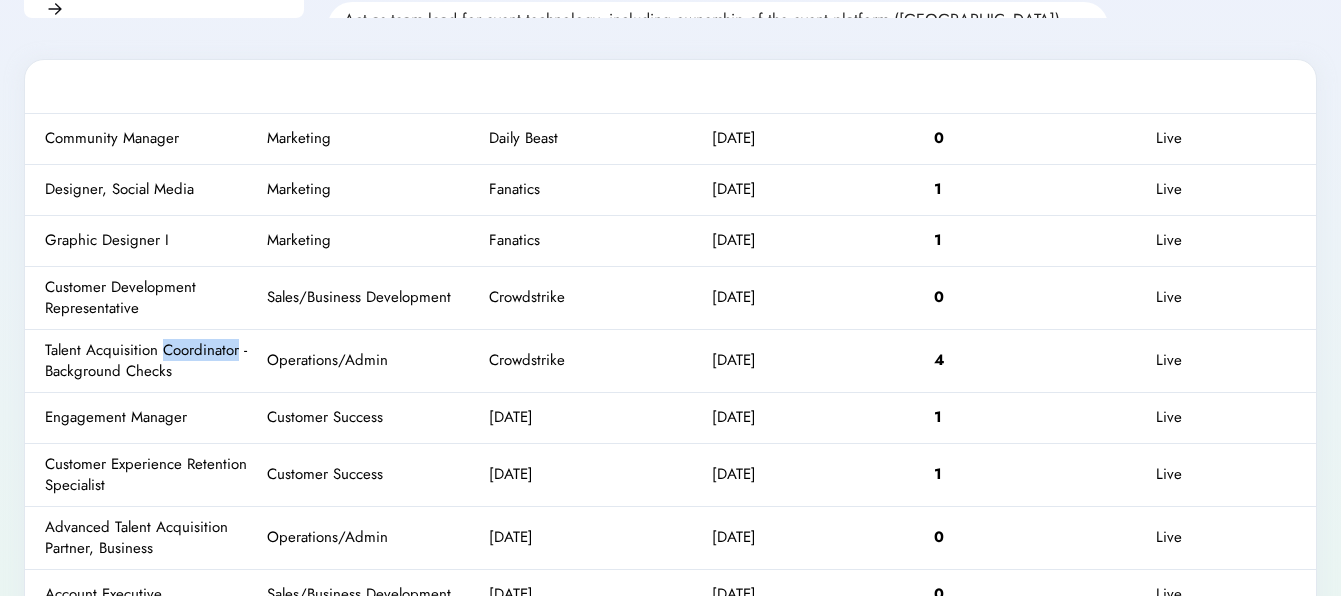 click on "Talent Acquisition Coordinator - Background Checks" at bounding box center [151, 361] 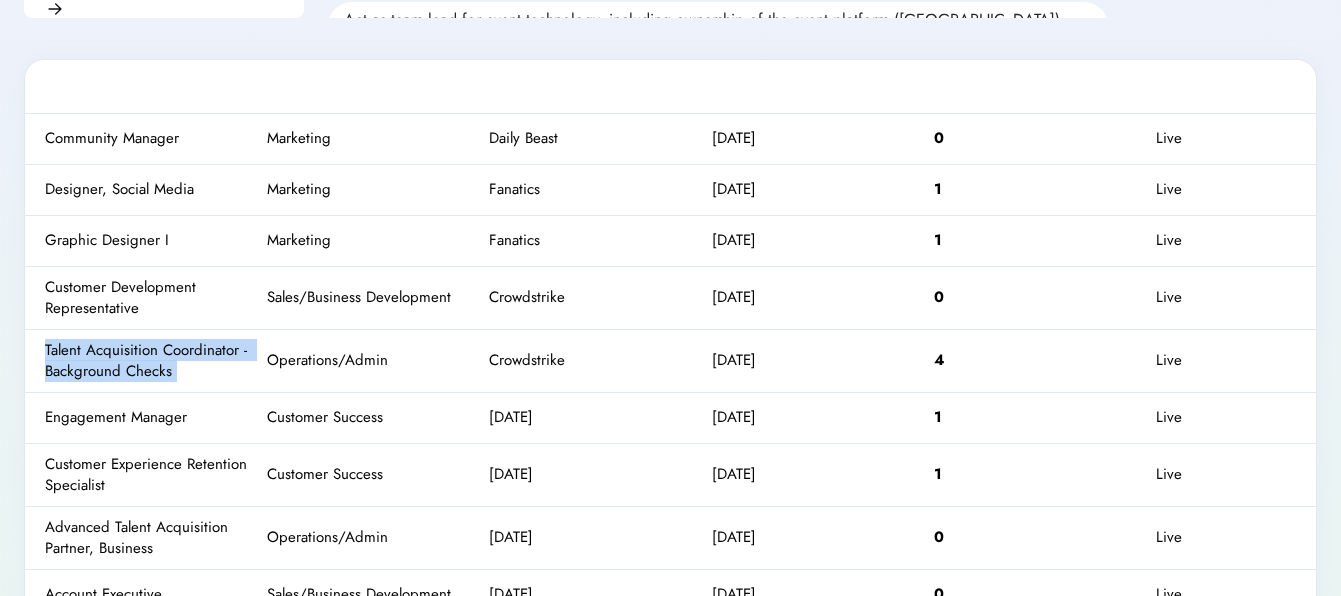 click on "Talent Acquisition Coordinator - Background Checks" at bounding box center [151, 361] 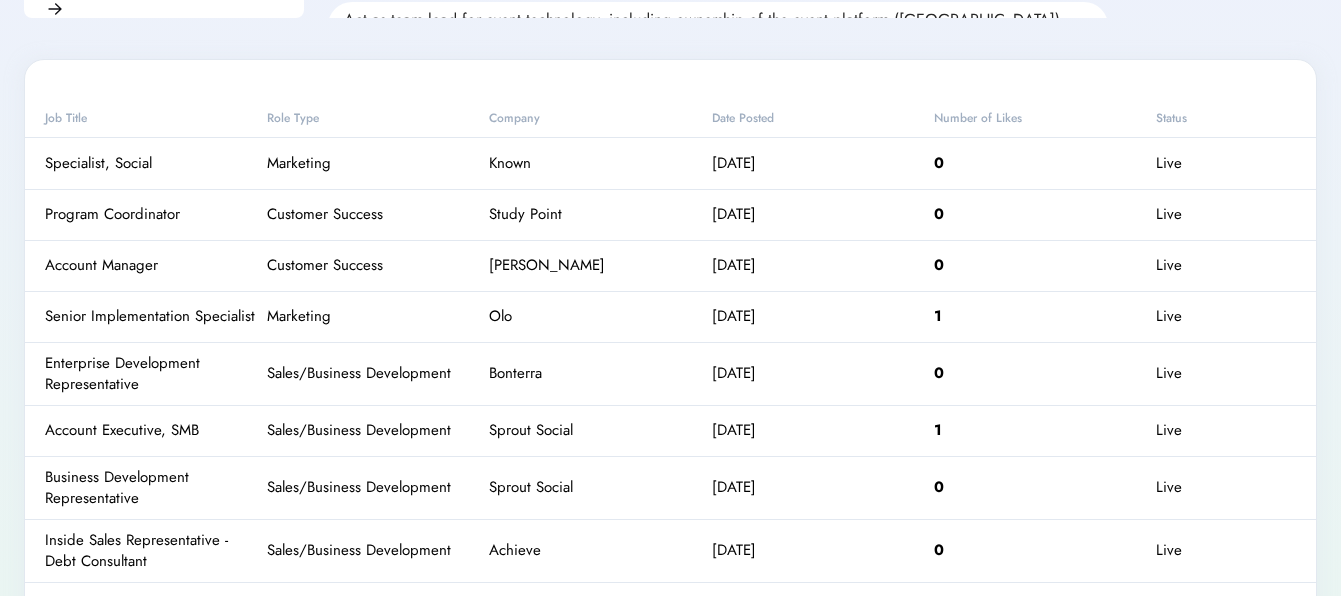 scroll, scrollTop: 0, scrollLeft: 0, axis: both 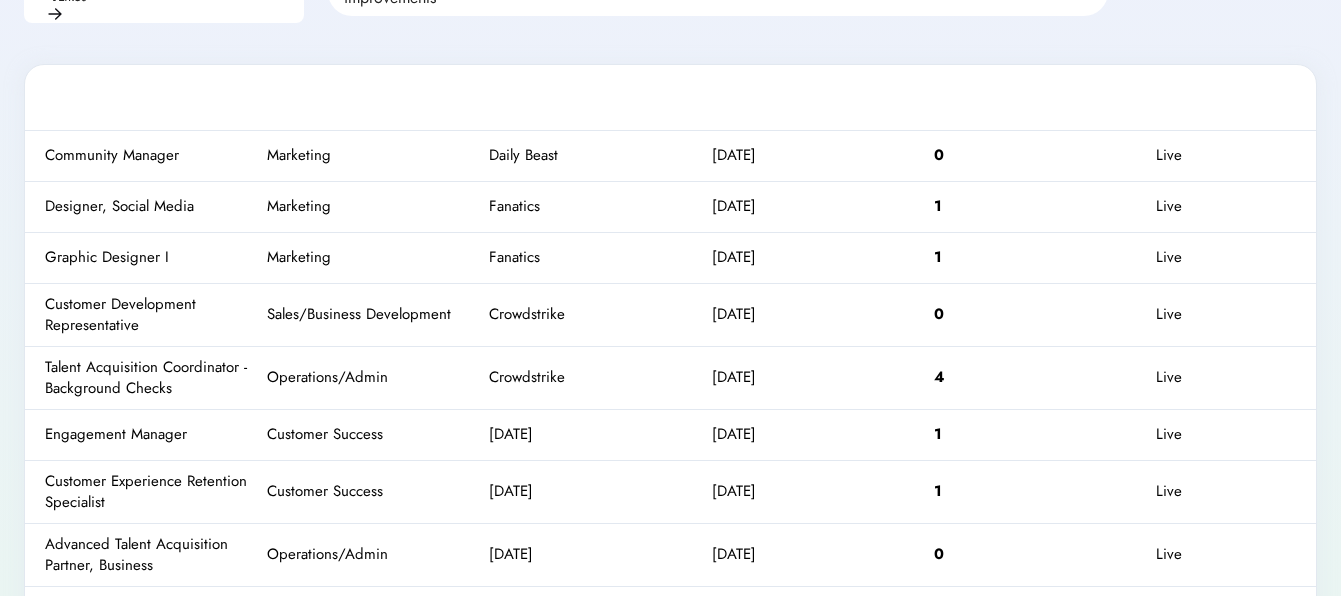 click on "Talent Acquisition Coordinator - Background Checks" at bounding box center [151, 378] 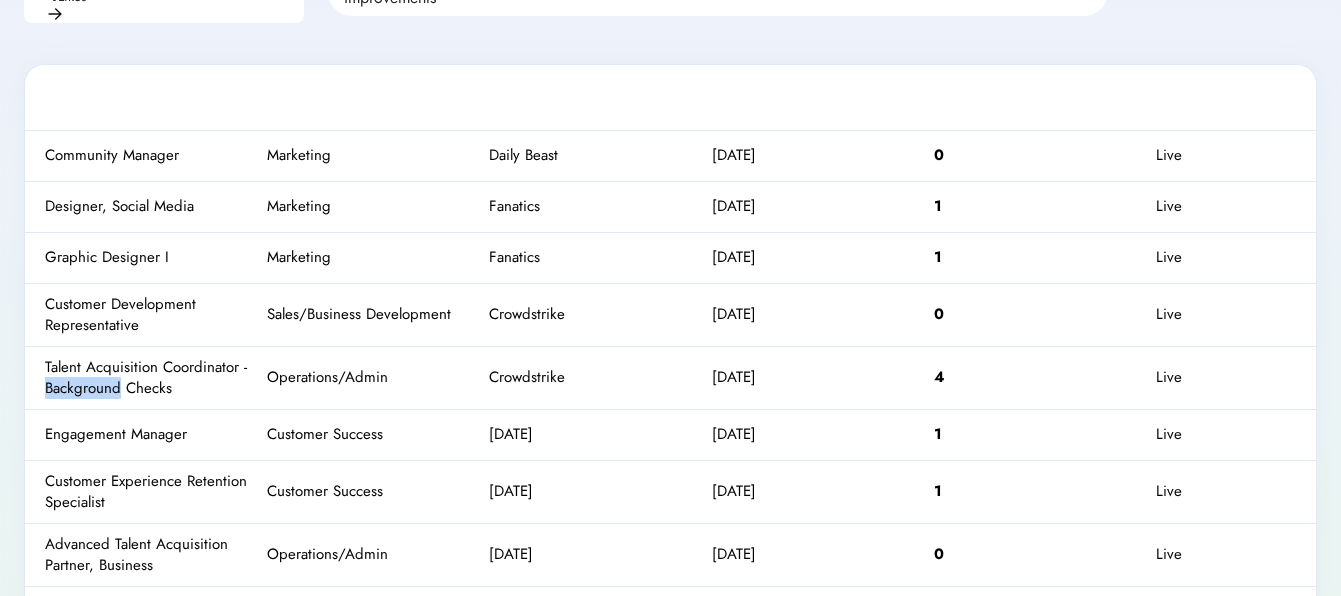 click on "Talent Acquisition Coordinator - Background Checks" at bounding box center (151, 378) 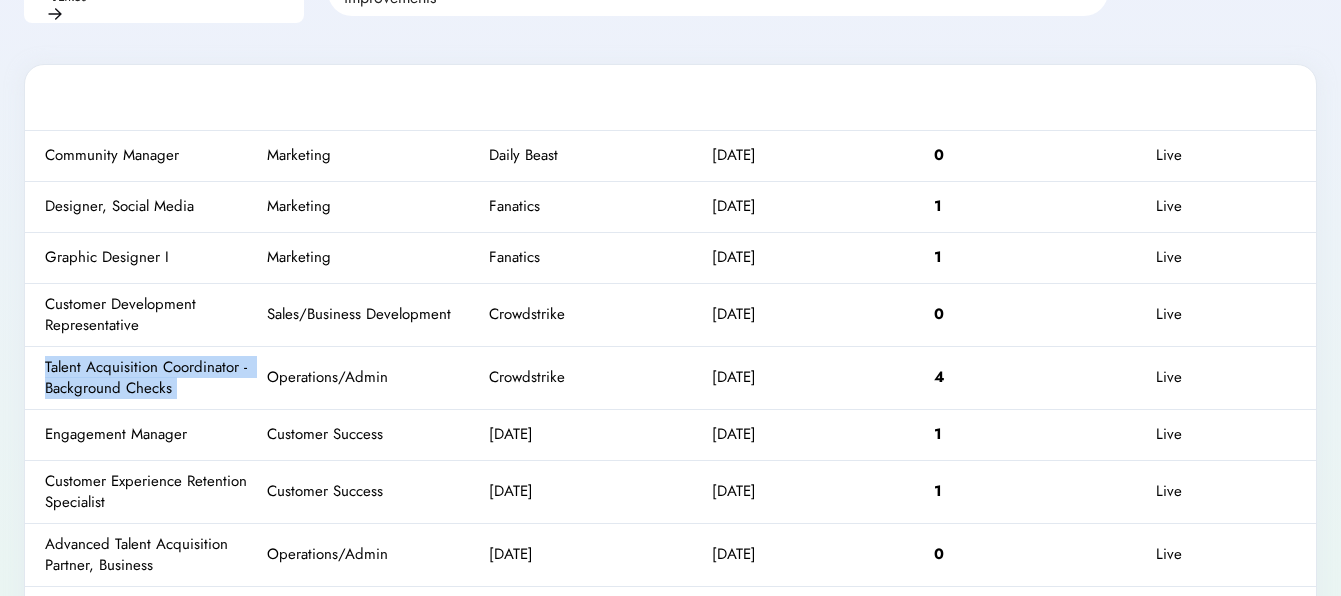 click on "Talent Acquisition Coordinator - Background Checks" at bounding box center (151, 378) 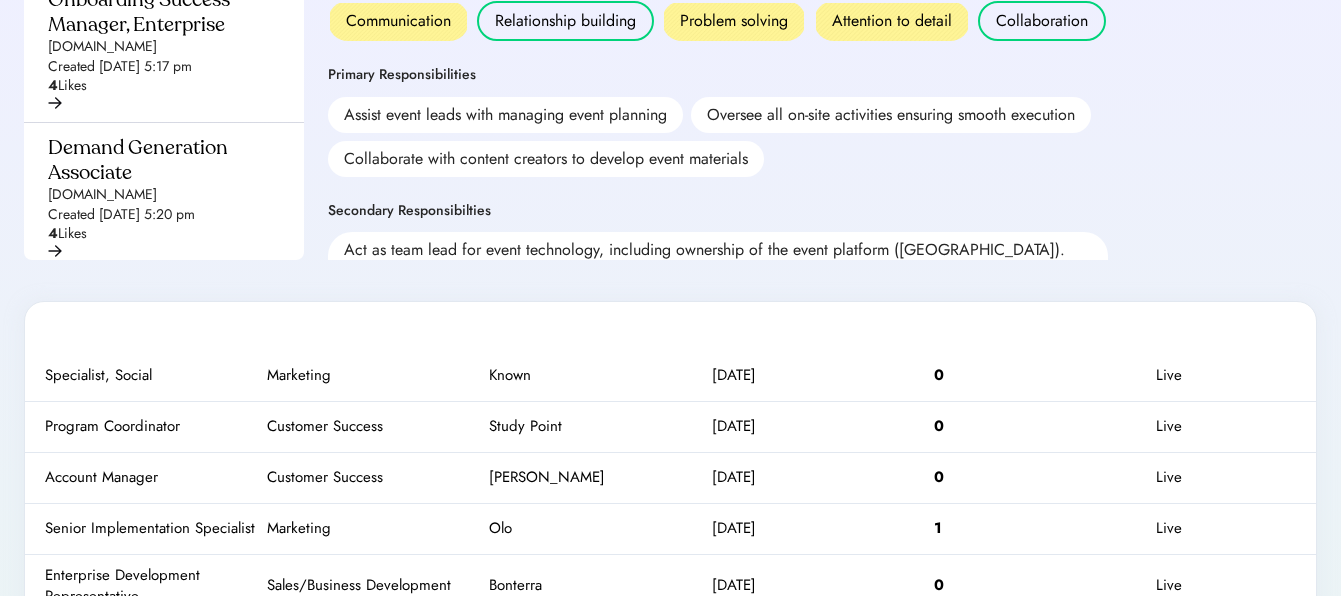 click on "Graphic Designer MagicSchool AI Created Jun 6, 2025 4:22 pm 5  Likes Customer Success Manager MagicSchool AI Created Jun 6, 2025 4:26 pm 8  Likes Marketing Coordinator Insperity Created Jun 6, 2025 4:30 pm 5  Likes Associate Program Compliance Manager Impact.com Created Jun 19, 2025 5:14 pm 4  Likes Onboarding Success Manager, Enterprise Impact.com Created Jun 19, 2025 5:17 pm 4  Likes Demand Generation Associate Impact.com Created Jun 19, 2025 5:20 pm 4  Likes Social Media Content Creator General Motors Created Jun 19, 2025 5:24 pm 5  Likes Digital Advertising Campaign Specialist Tremendous Created Jun 20, 2025 1:52 pm 4  Likes Product Support Specialist Tremendous Created Jun 20, 2025 1:56 pm 8  Likes Sales Development Representative, Inbound Tremendous Created Jun 20, 2025 1:58 pm 2  Likes Sales Development Representative Tremendous Created Jun 20, 2025 2:01 pm 1  Likes Marketing Generalist Artisan Created Jun 20, 2025 2:06 pm 4  Likes SEO Specialist Dick's Sporting Goods Created Jun 20, 2025 2:17 pm 13 3" at bounding box center (614, -140) 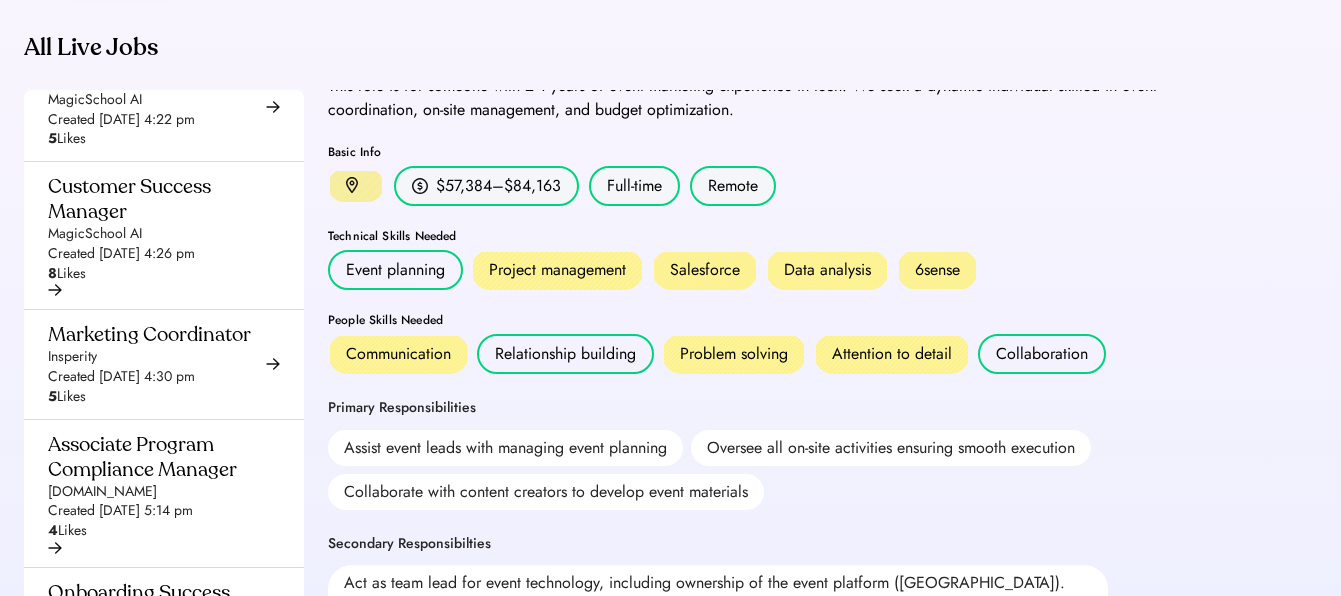 click on "Graphic Designer MagicSchool AI Created Jun 6, 2025 4:22 pm 5  Likes Customer Success Manager MagicSchool AI Created Jun 6, 2025 4:26 pm 8  Likes Marketing Coordinator Insperity Created Jun 6, 2025 4:30 pm 5  Likes Associate Program Compliance Manager Impact.com Created Jun 19, 2025 5:14 pm 4  Likes Onboarding Success Manager, Enterprise Impact.com Created Jun 19, 2025 5:17 pm 4  Likes Demand Generation Associate Impact.com Created Jun 19, 2025 5:20 pm 4  Likes Social Media Content Creator General Motors Created Jun 19, 2025 5:24 pm 5  Likes Digital Advertising Campaign Specialist Tremendous Created Jun 20, 2025 1:52 pm 4  Likes Product Support Specialist Tremendous Created Jun 20, 2025 1:56 pm 8  Likes Sales Development Representative, Inbound Tremendous Created Jun 20, 2025 1:58 pm 2  Likes Sales Development Representative Tremendous Created Jun 20, 2025 2:01 pm 1  Likes Marketing Generalist Artisan Created Jun 20, 2025 2:06 pm 4  Likes SEO Specialist Dick's Sporting Goods Created Jun 20, 2025 2:17 pm 13 3" at bounding box center (614, 490) 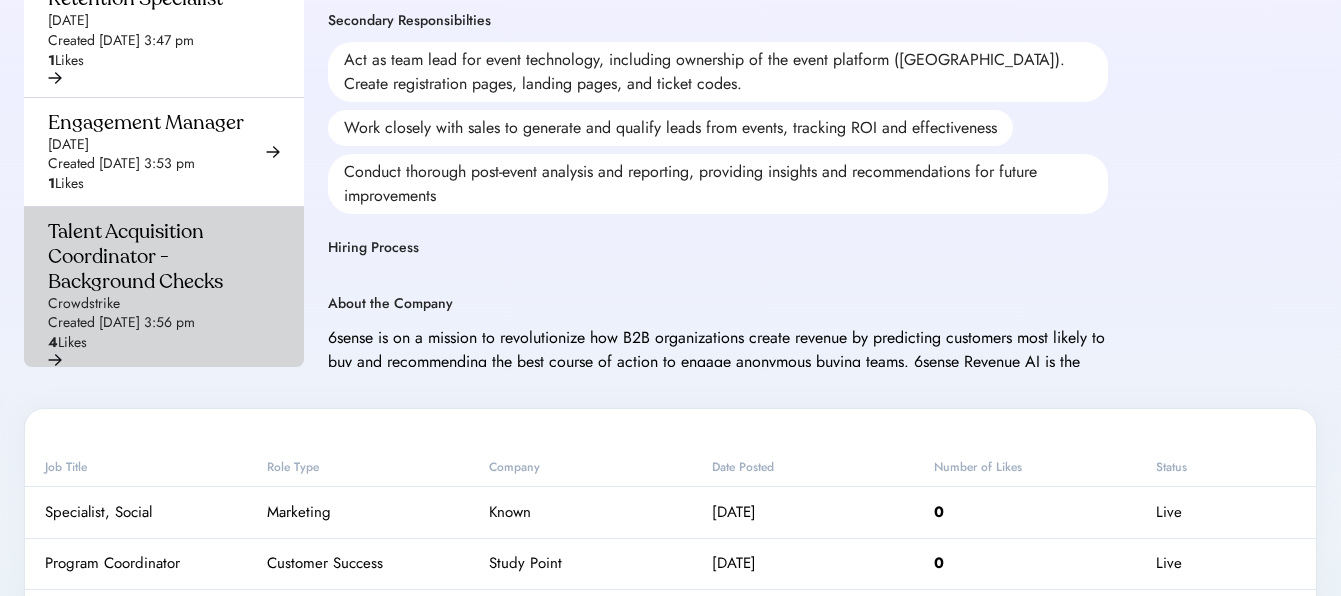 click on "Talent Acquisition Coordinator - Background Checks" at bounding box center (158, 256) 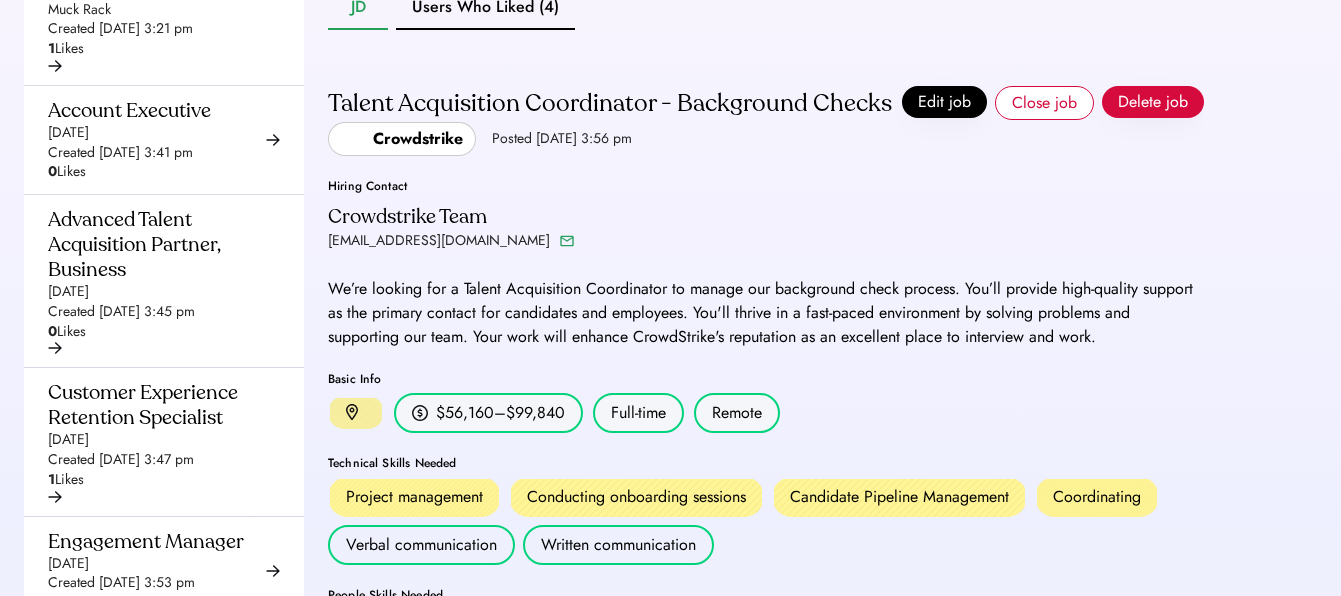 click on "JD Users Who Liked (4) Talent Acquisition Coordinator - Background Checks Crowdstrike Posted Jun 27, 2025 3:56 pm This job has expired Edit job Close job Delete job Hiring Contact Crowdstrike Team crowdstrike@forwardjobs.io We’re looking for a Talent Acquisition Coordinator to manage our background check process. You’ll provide high-quality support as the primary contact for candidates and employees. You'll thrive in a fast-paced environment by solving problems and supporting our team. Your work will enhance CrowdStrike's reputation as an excellent place to interview and work. Basic Info $56,160–$99,840 Full-time Remote Technical Skills Needed Project management Conducting onboarding sessions Candidate Pipeline Management Coordinating Verbal communication Written communication People Skills Needed Relationship building Analytical thinking Attention to detail Initiative Positive attitude Primary Responsibilities Secondary Responsibilties Hiring Process
About the Company Industry Logistics Benefits 401k" at bounding box center [766, 386] 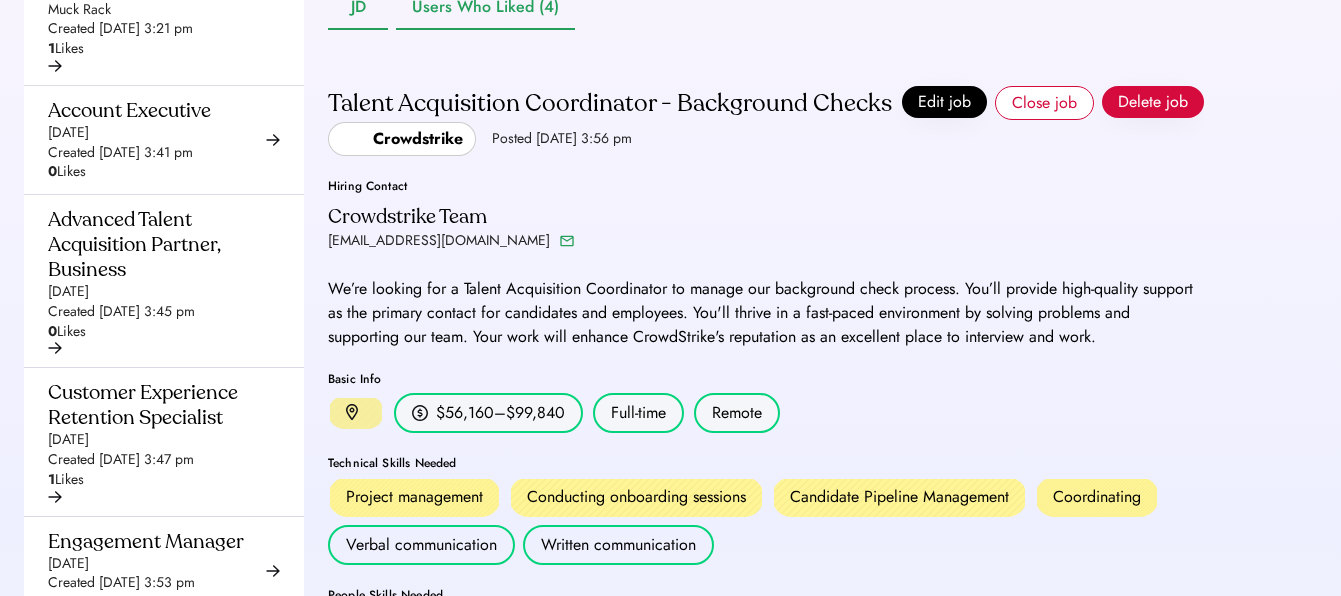 click on "Users Who Liked (4)" at bounding box center [485, 8] 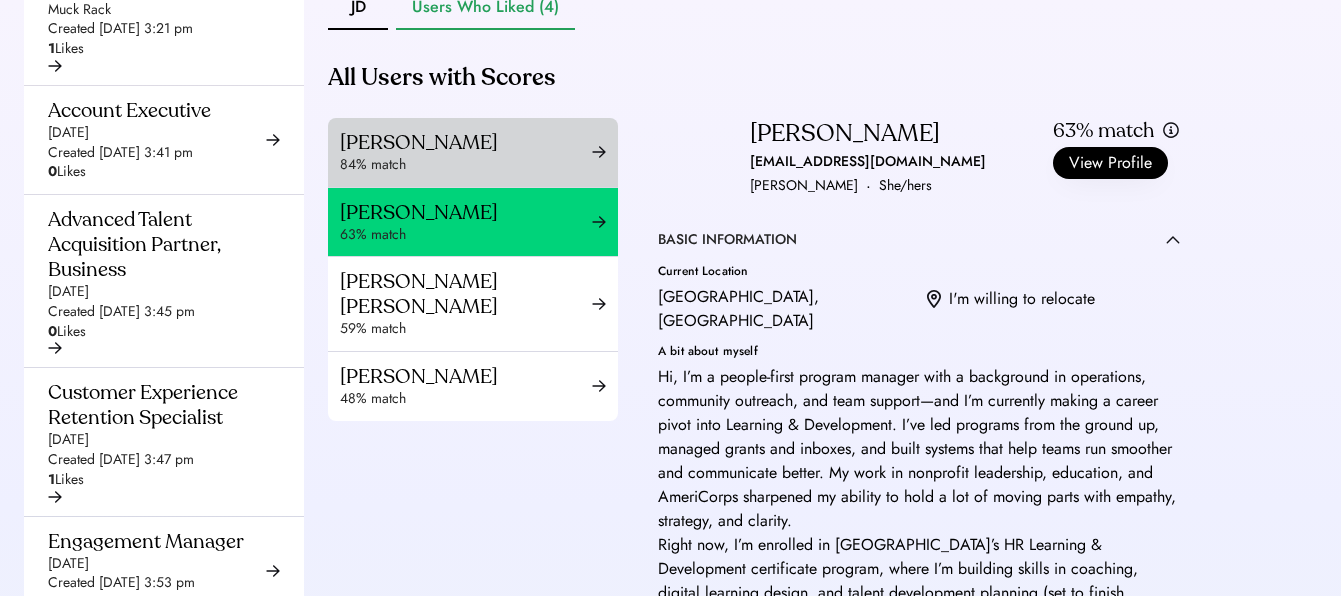 click on "84% match" at bounding box center [466, 165] 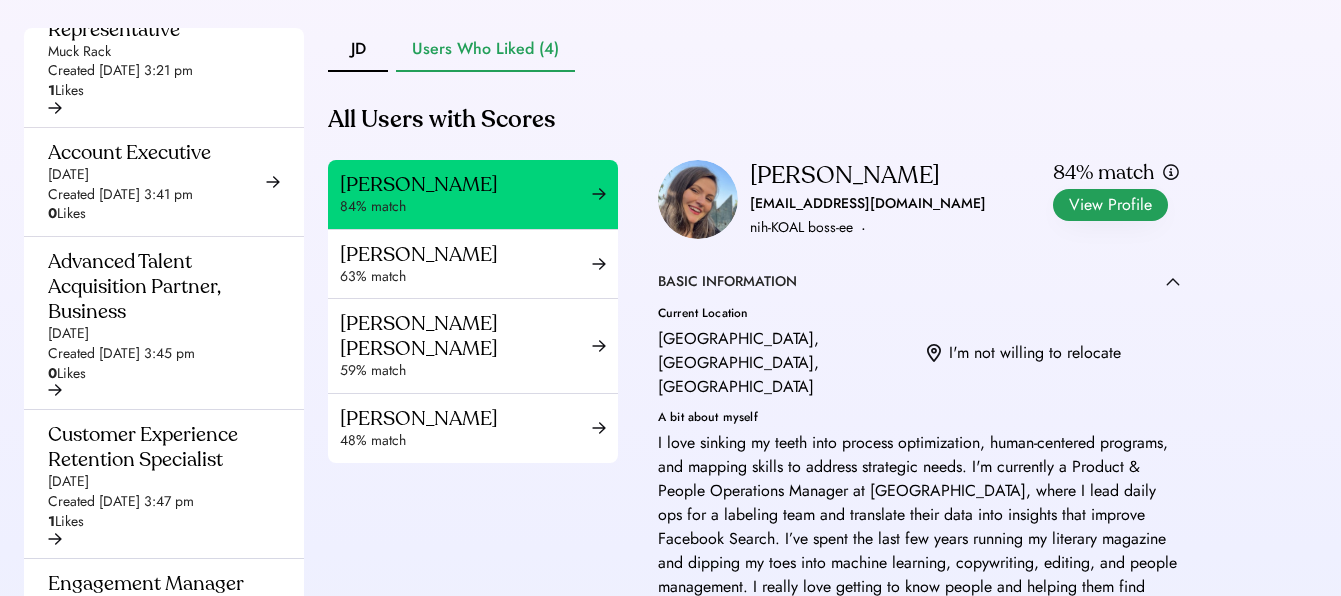 click on "View Profile" at bounding box center [1110, 205] 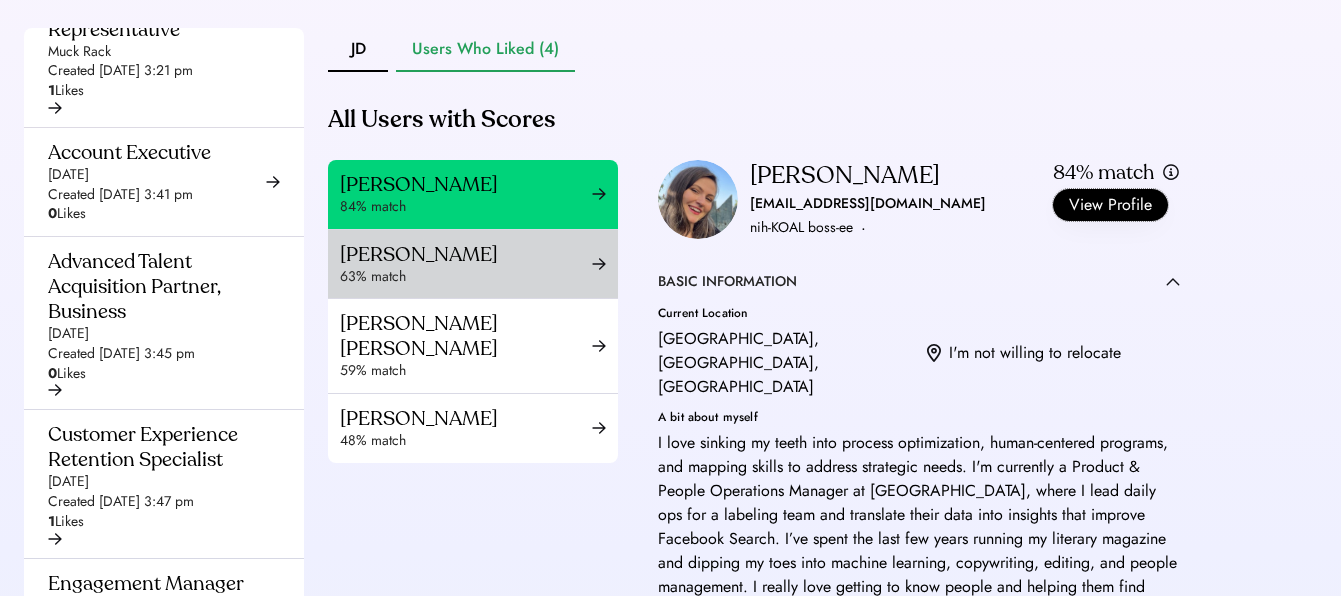 click on "63% match" at bounding box center [466, 277] 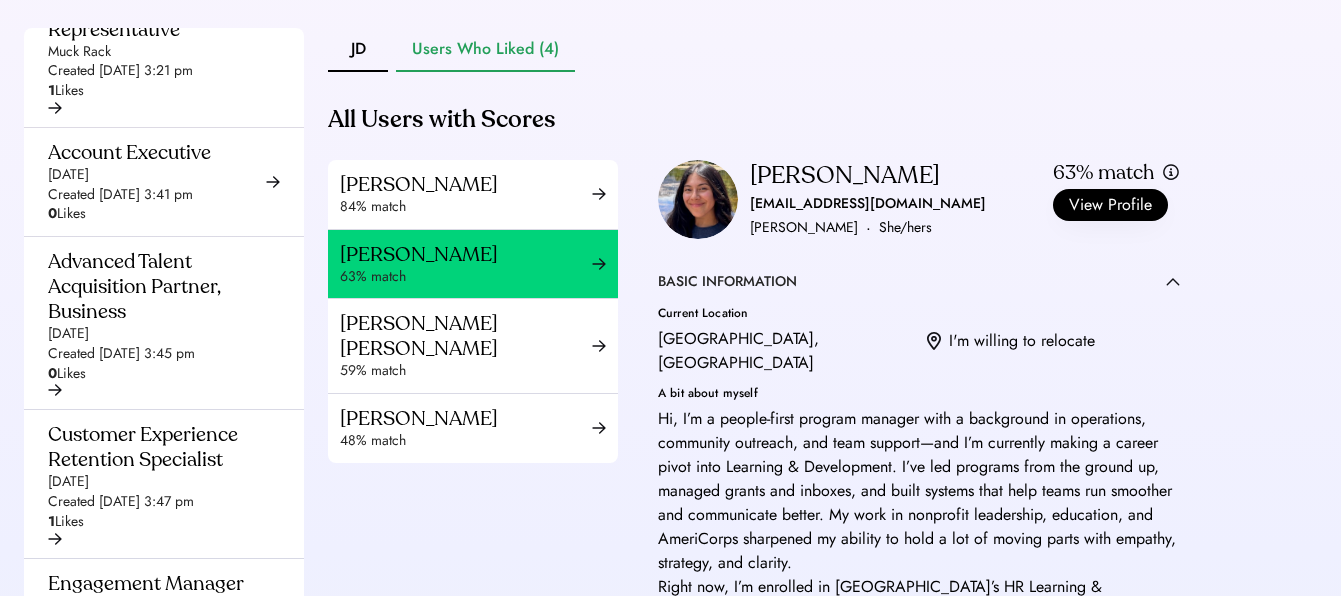 click on "View Profile" at bounding box center [1110, 205] 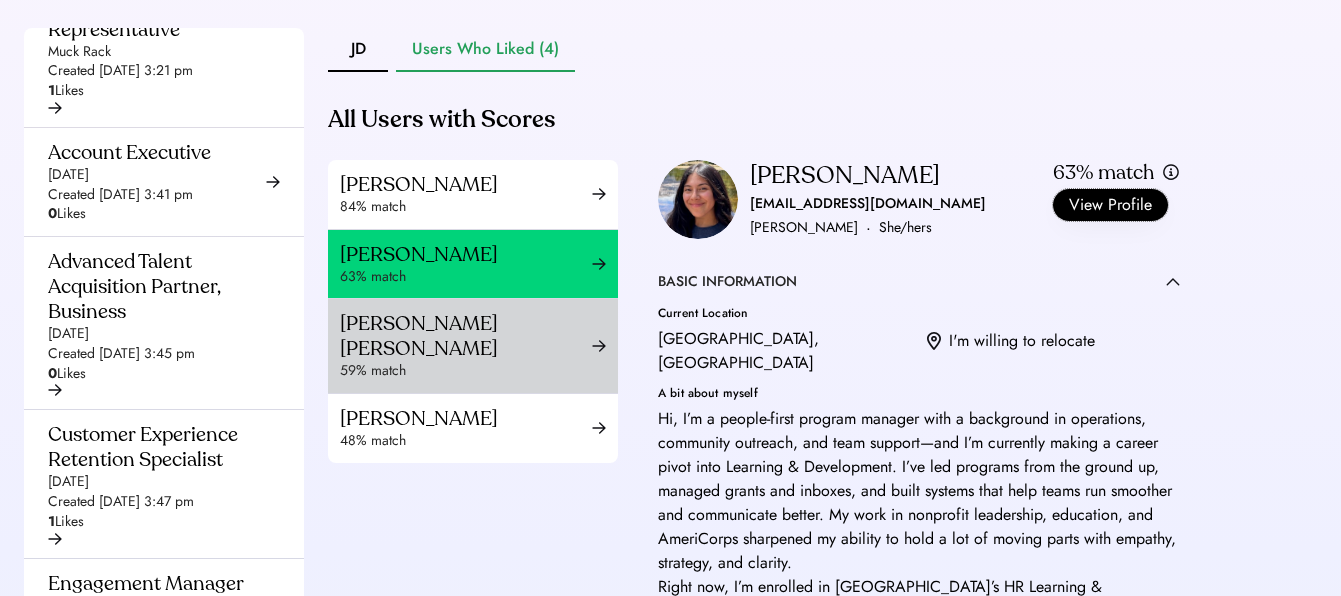 click on "Restine Grace Hernandez 59% match" at bounding box center [473, 346] 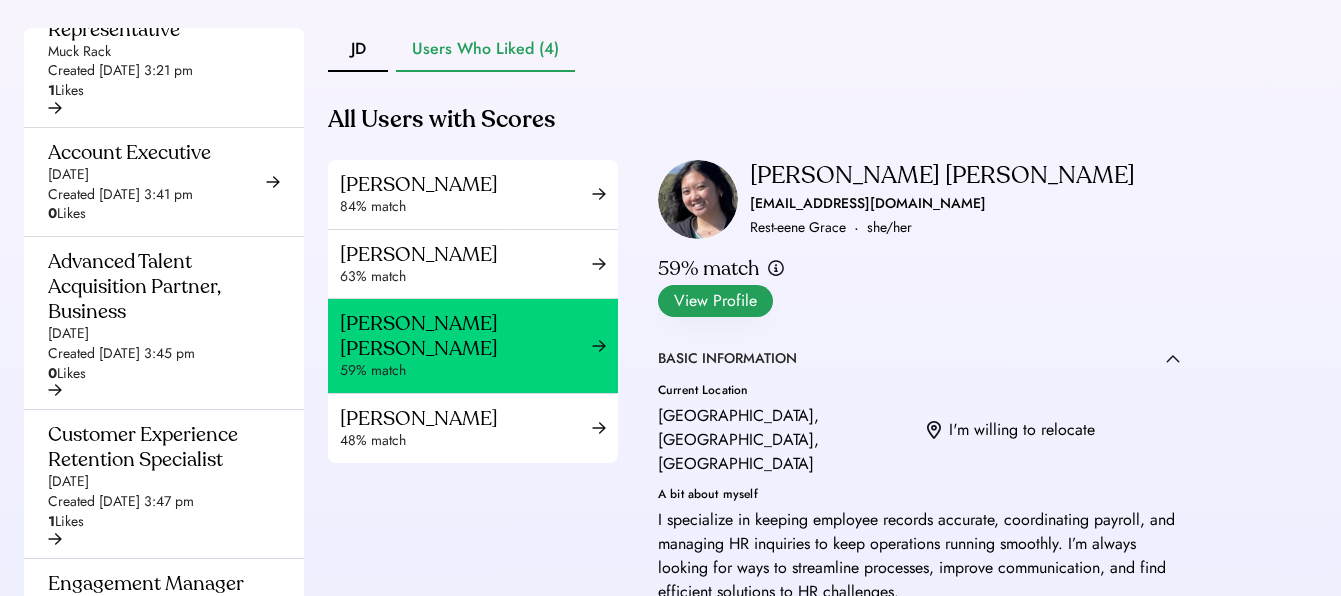 click on "View Profile" at bounding box center [715, 301] 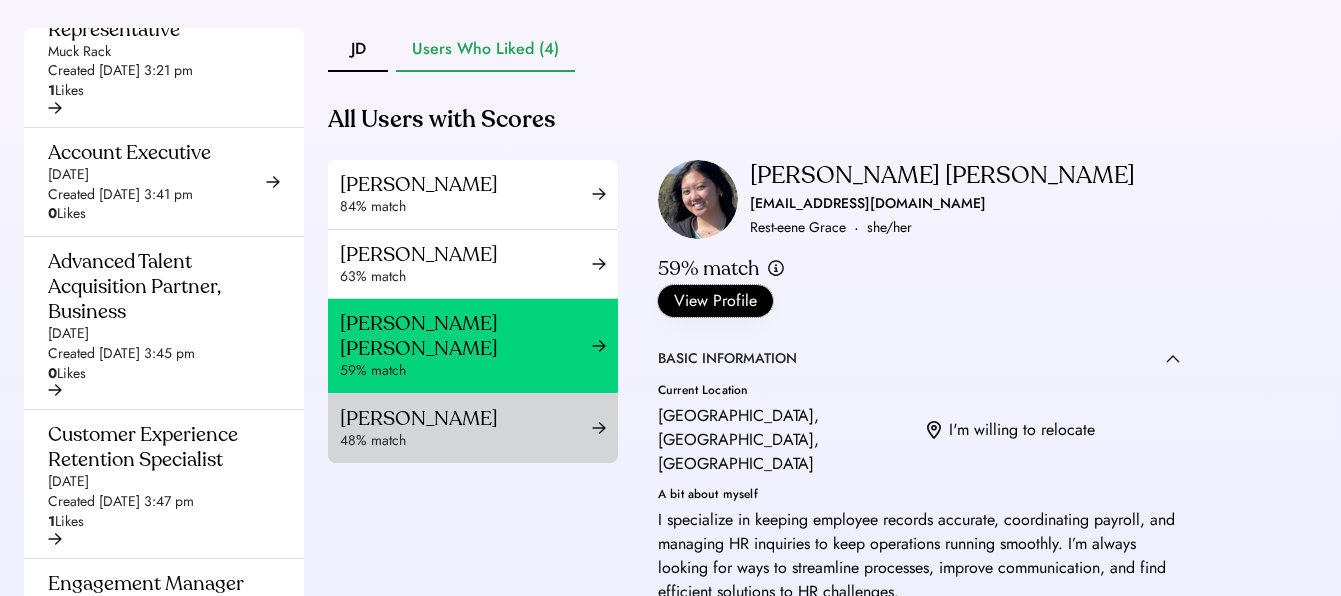 click on "48% match" at bounding box center (466, 441) 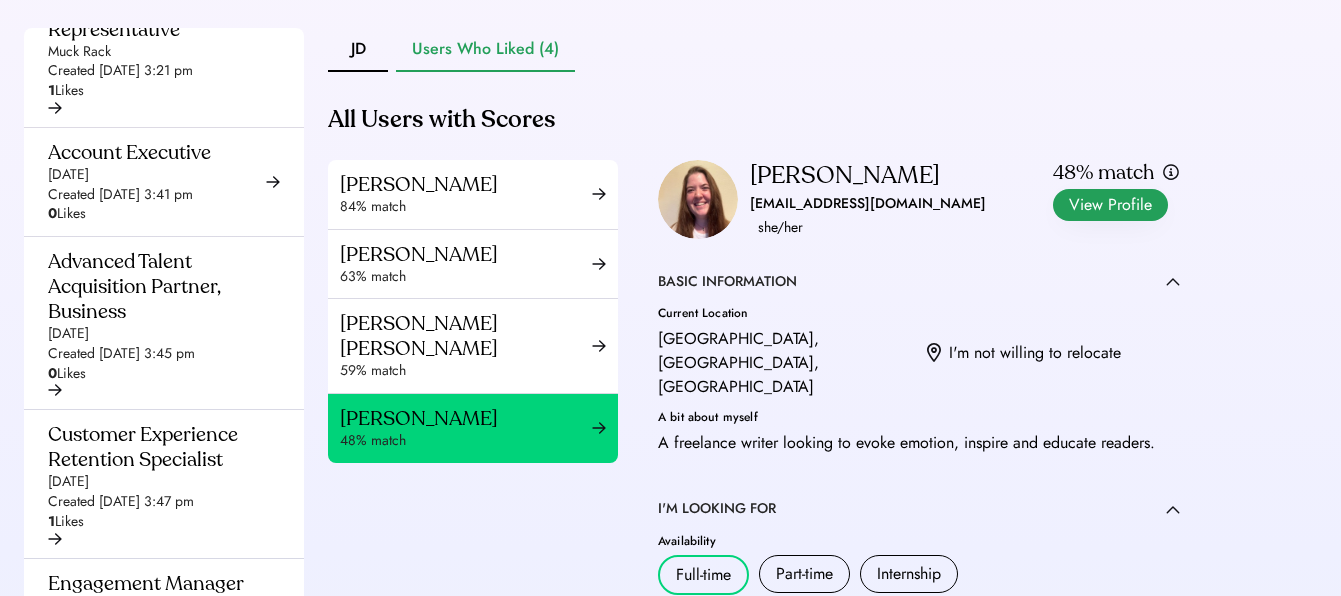 click on "View Profile" at bounding box center [1110, 205] 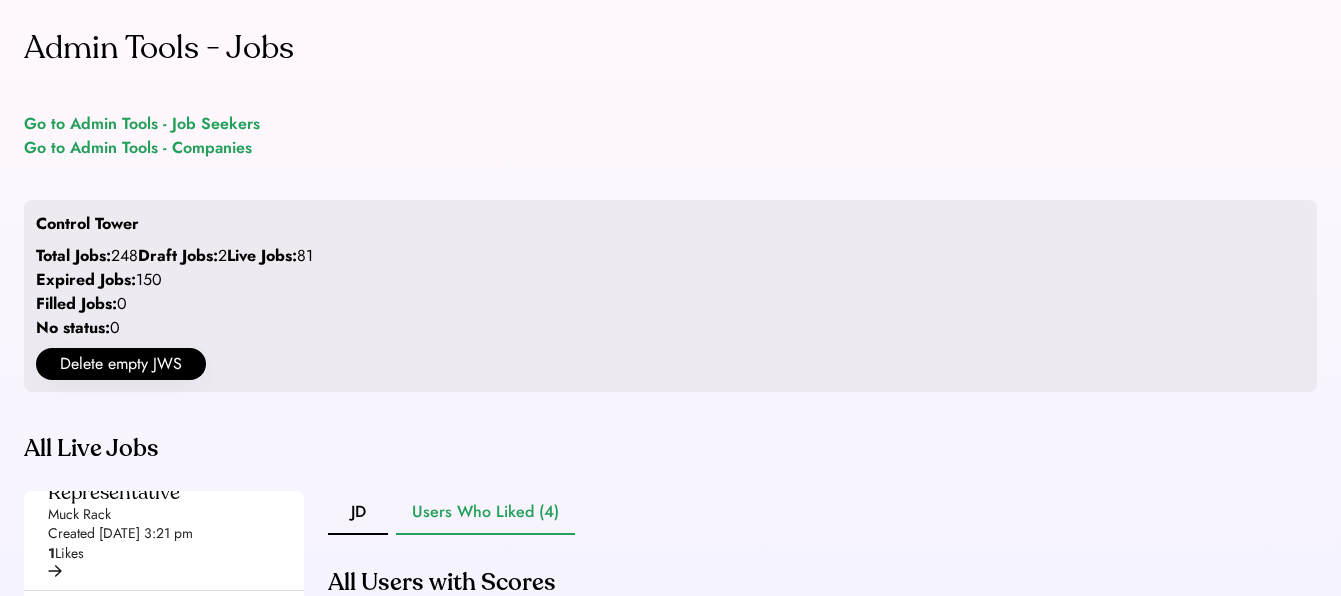 scroll, scrollTop: 268, scrollLeft: 0, axis: vertical 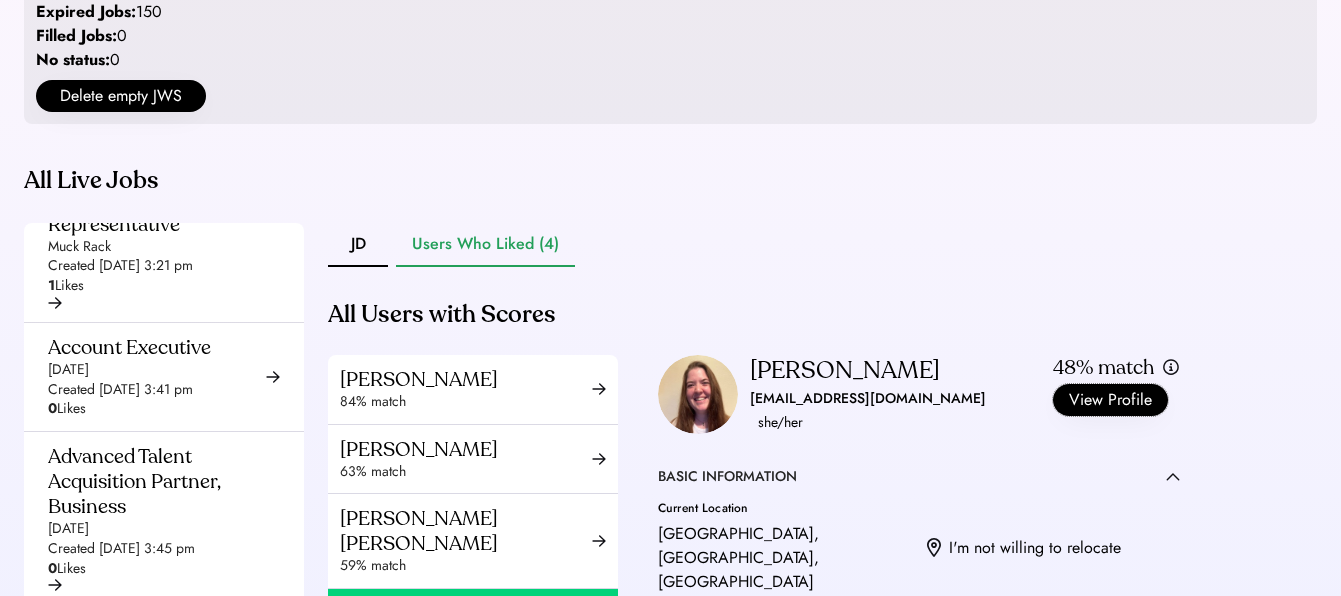 click on "JD" at bounding box center [358, 245] 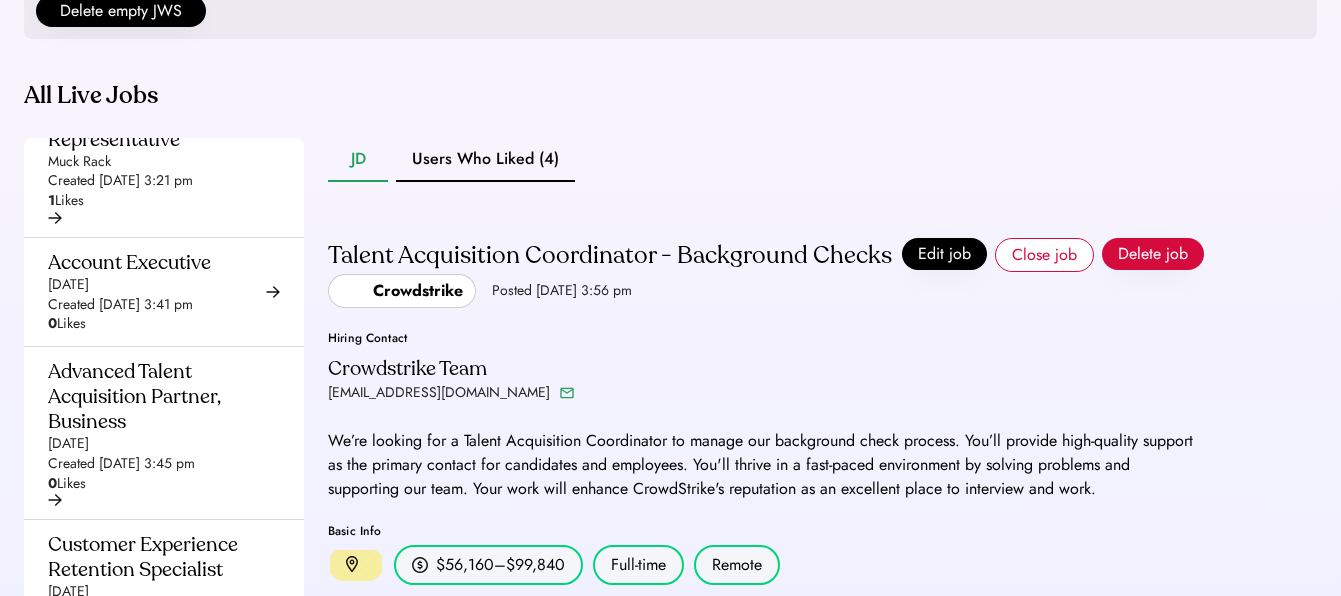 scroll, scrollTop: 487, scrollLeft: 0, axis: vertical 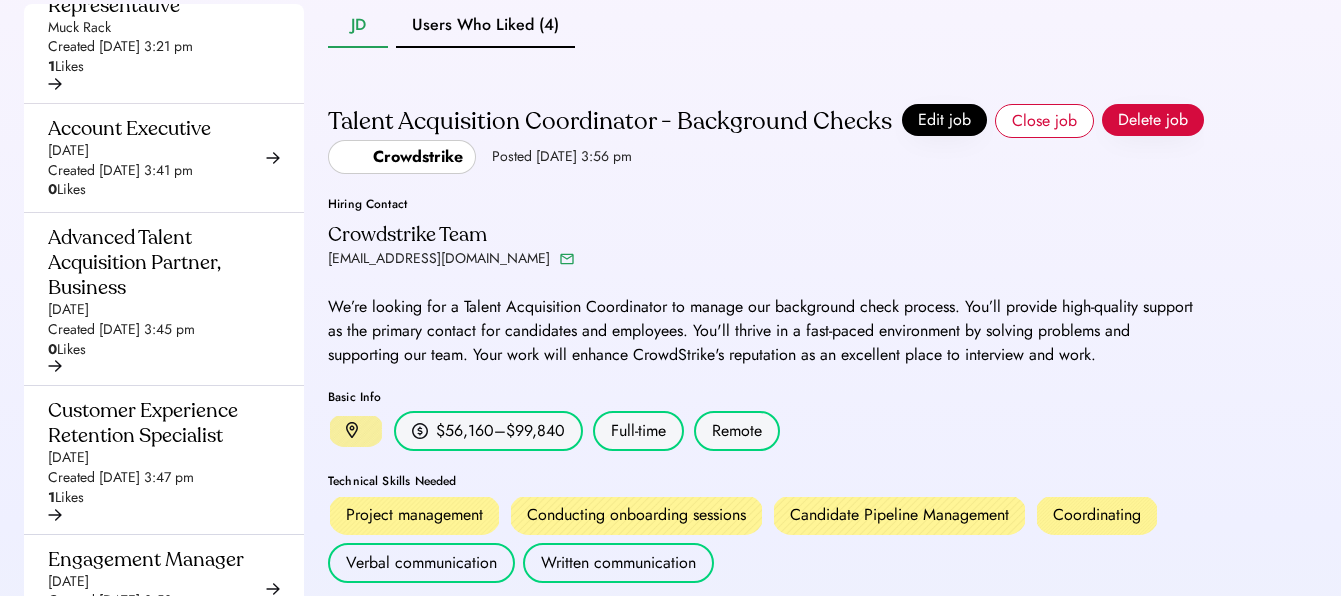 click on "Talent Acquisition Coordinator - Background Checks" at bounding box center [610, 122] 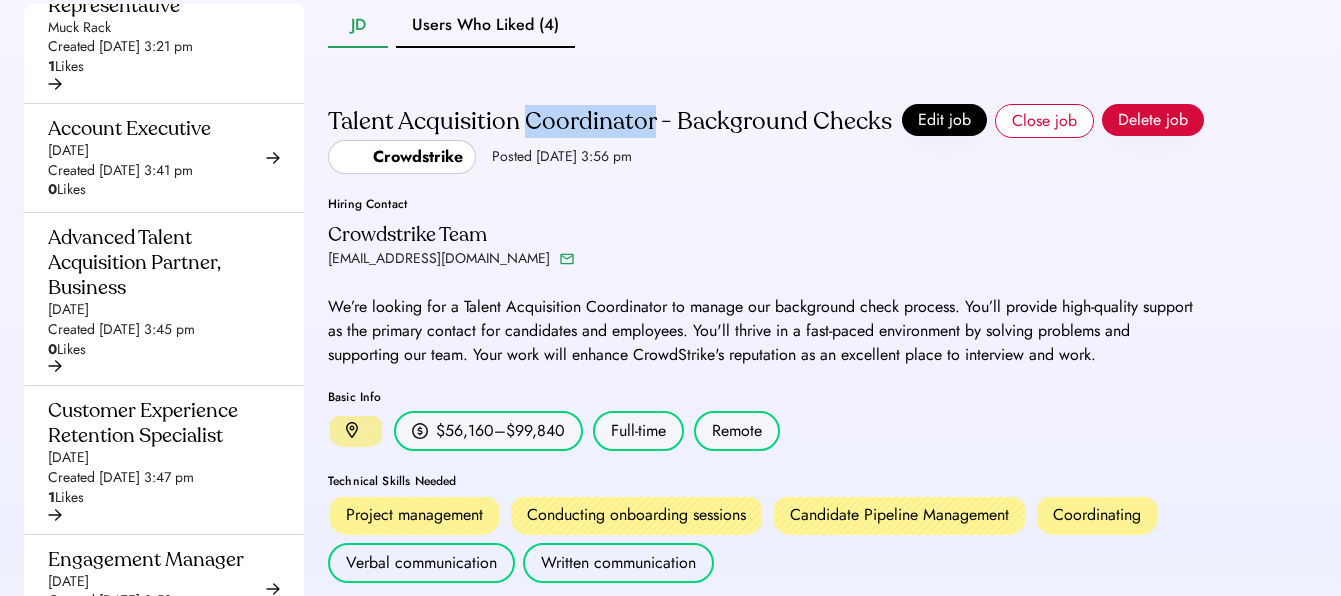 click on "Talent Acquisition Coordinator - Background Checks" at bounding box center [610, 122] 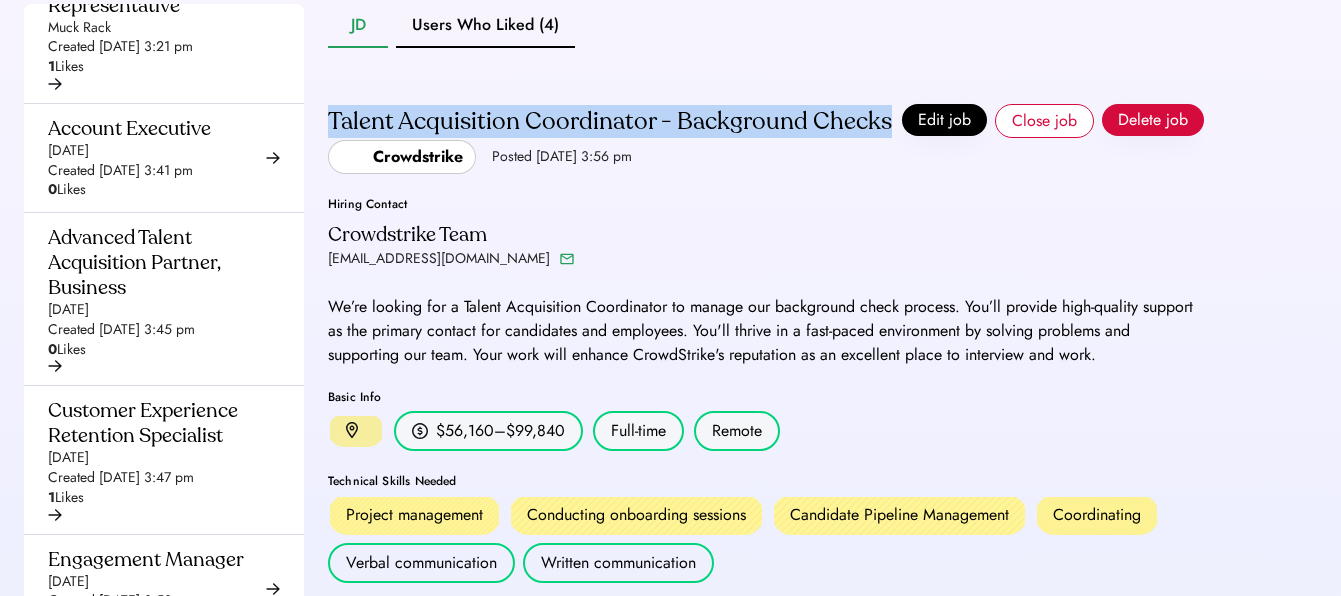 click on "Talent Acquisition Coordinator - Background Checks" at bounding box center (610, 122) 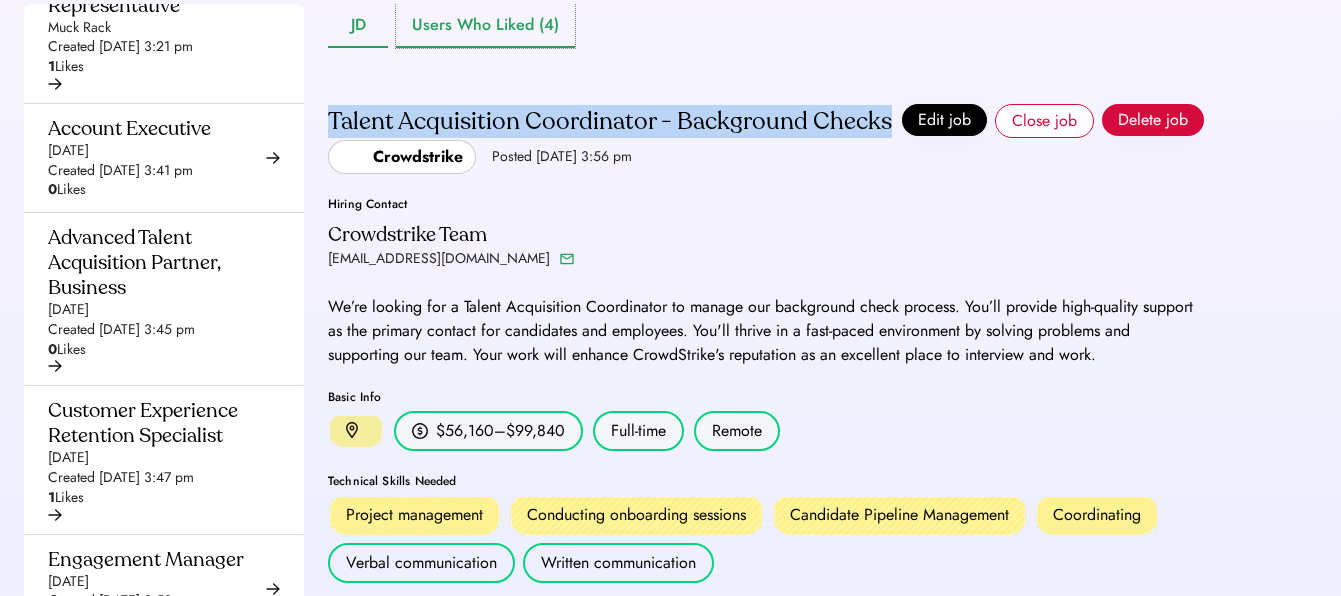 click on "Users Who Liked (4)" at bounding box center (485, 26) 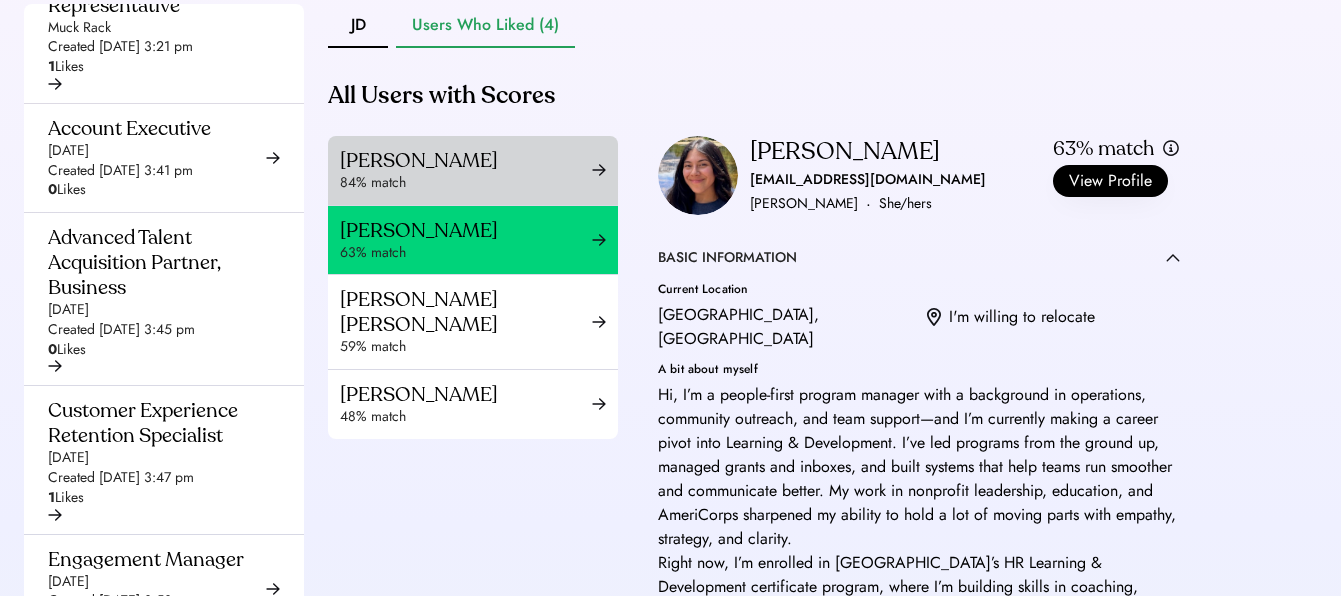 click on "Nicole Bosiy" at bounding box center [466, 160] 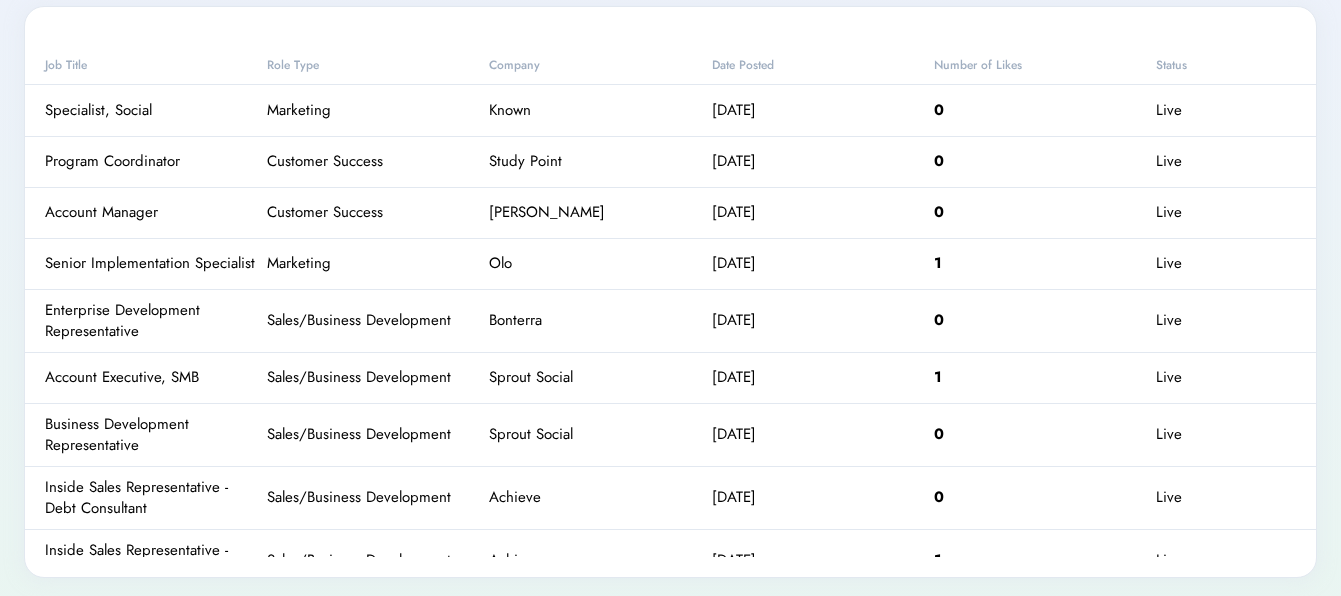scroll, scrollTop: 1083, scrollLeft: 0, axis: vertical 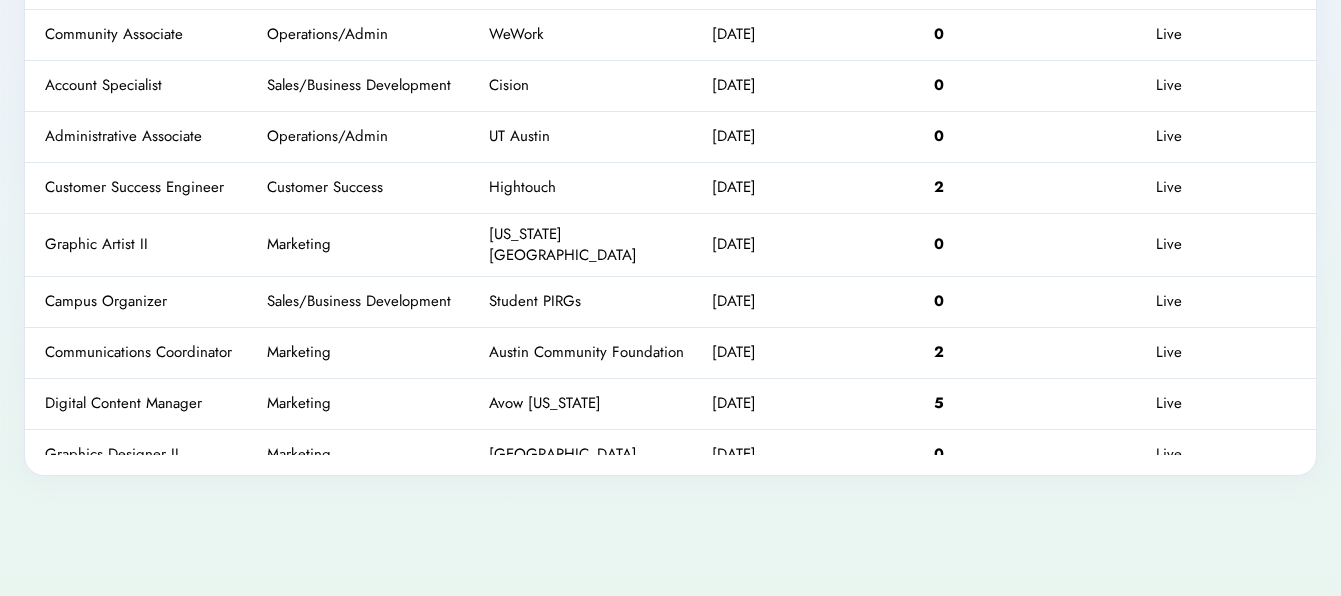 click on "Digital Content Manager  Marketing Avow Texas Jun 20, 2025  5 Live" at bounding box center [670, 404] 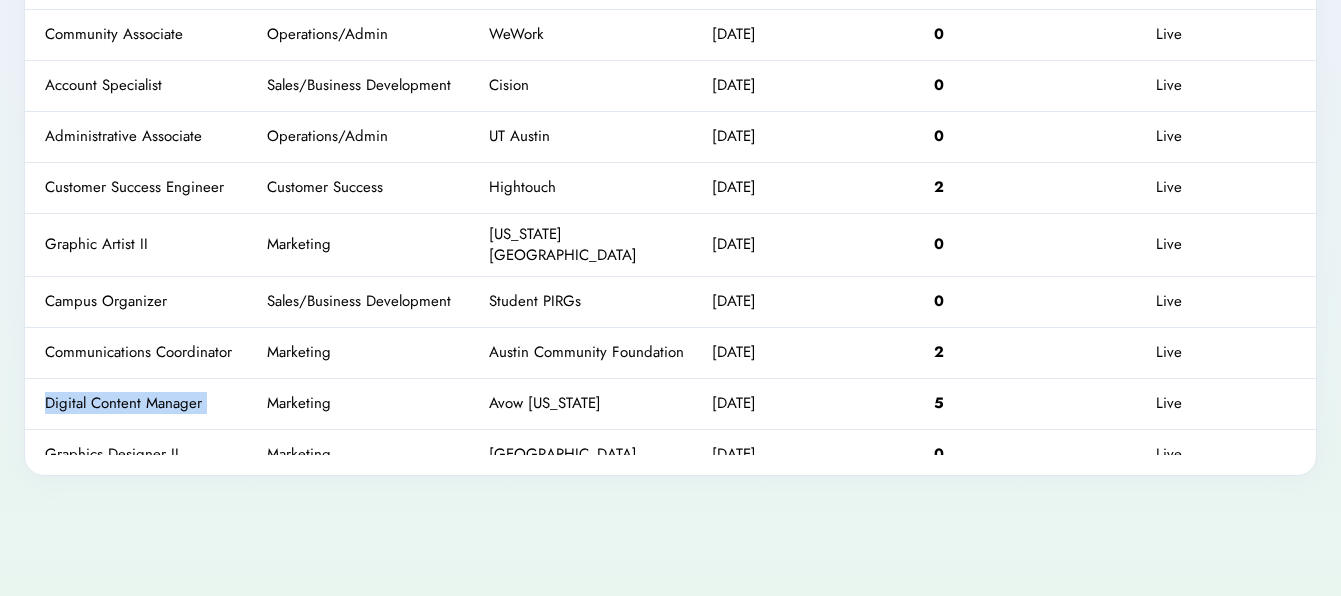 click on "Digital Content Manager  Marketing Avow Texas Jun 20, 2025  5 Live" at bounding box center (670, 404) 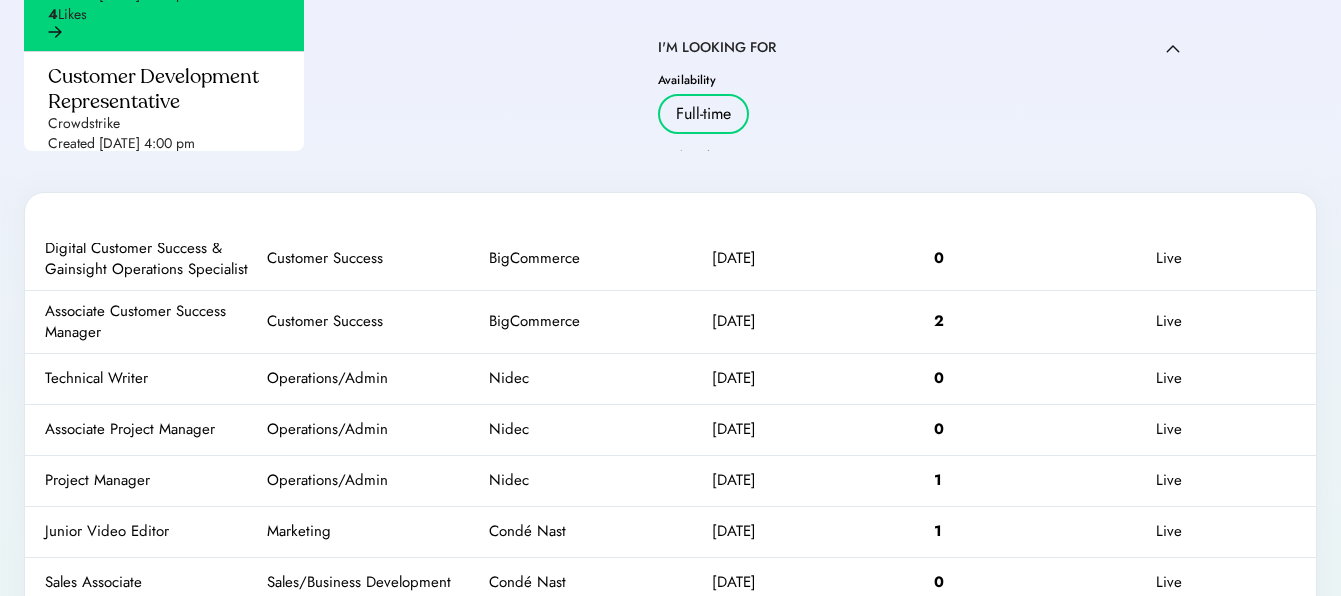 scroll, scrollTop: 899, scrollLeft: 0, axis: vertical 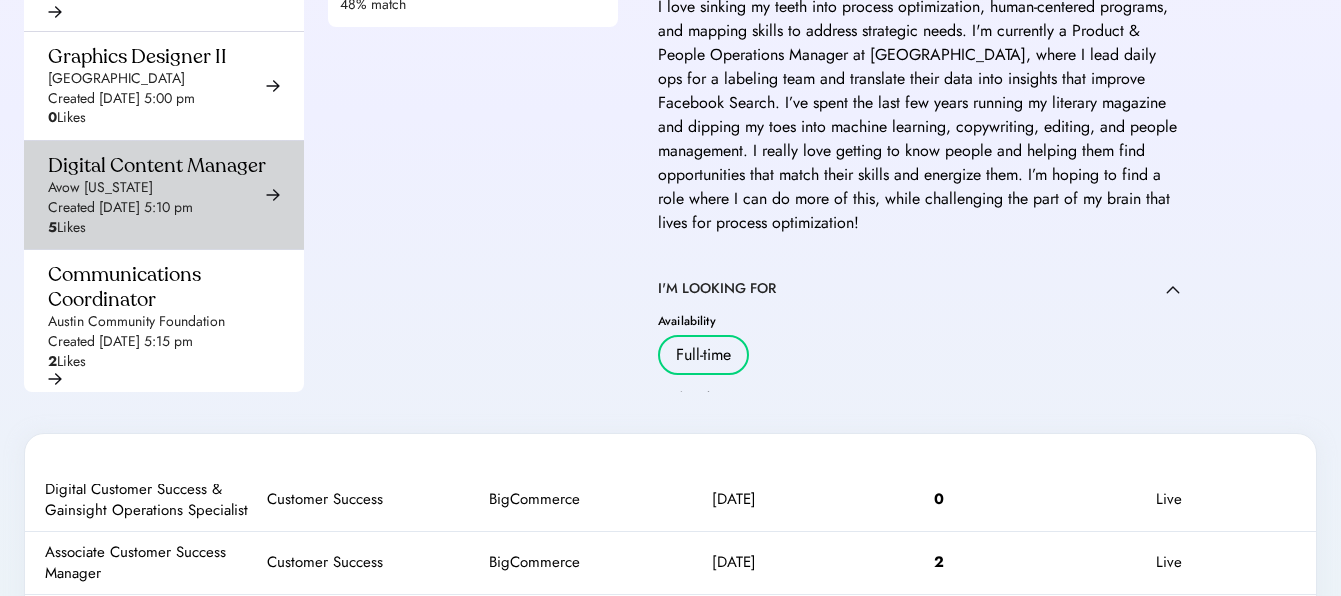 click on "Created Jun 20, 2025 5:10 pm" at bounding box center [120, 208] 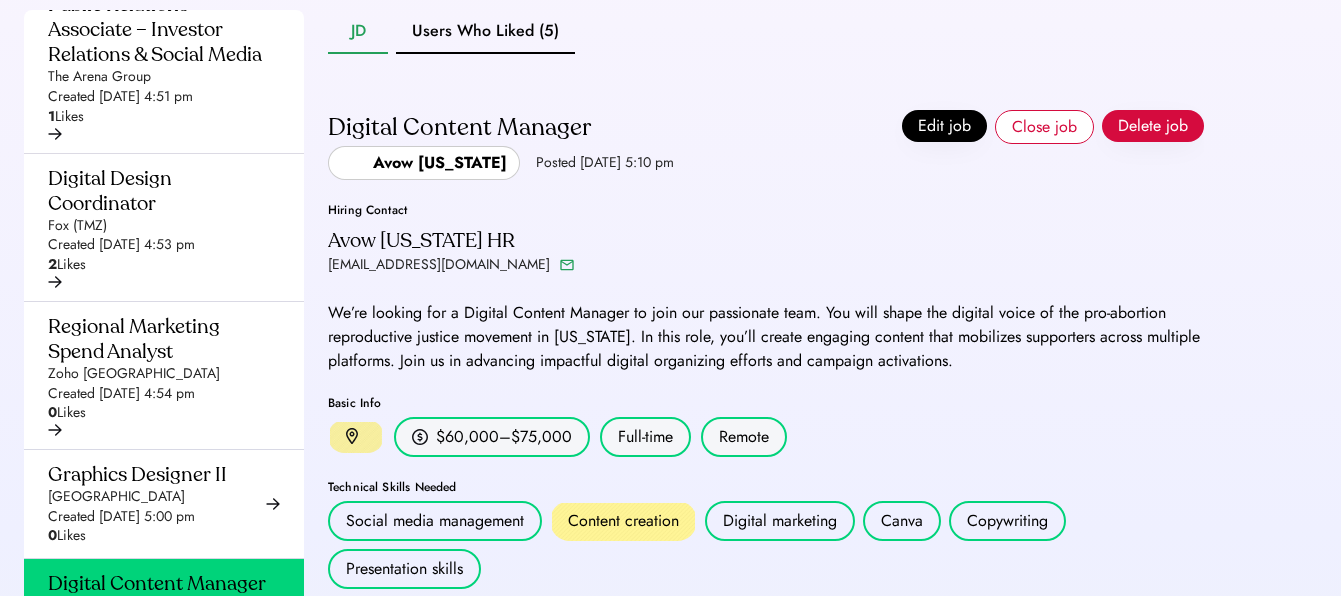 scroll, scrollTop: 532, scrollLeft: 0, axis: vertical 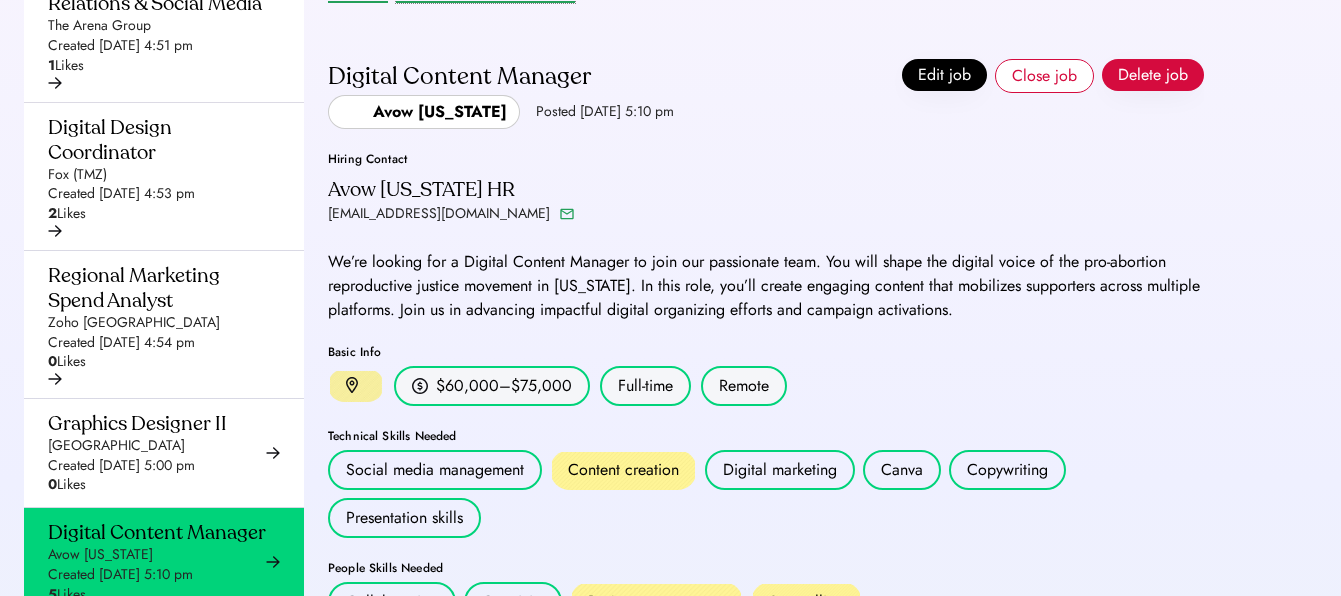 click on "Users Who Liked (5)" at bounding box center (485, -19) 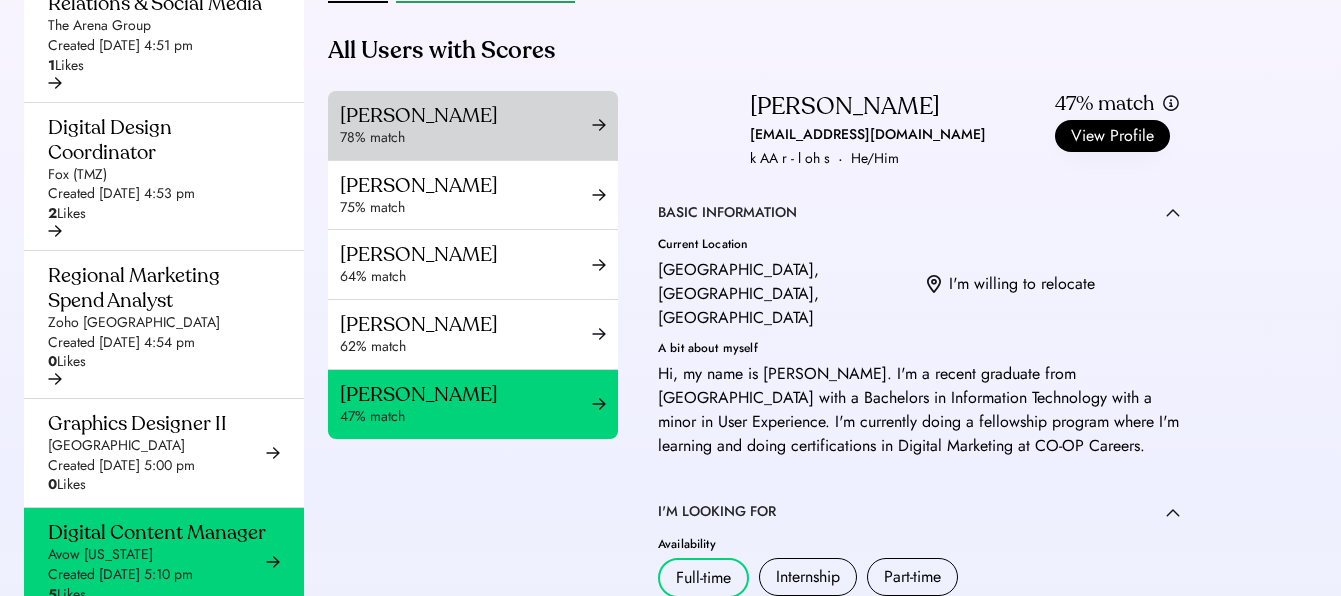 click on "Lisa Pham" at bounding box center (466, 115) 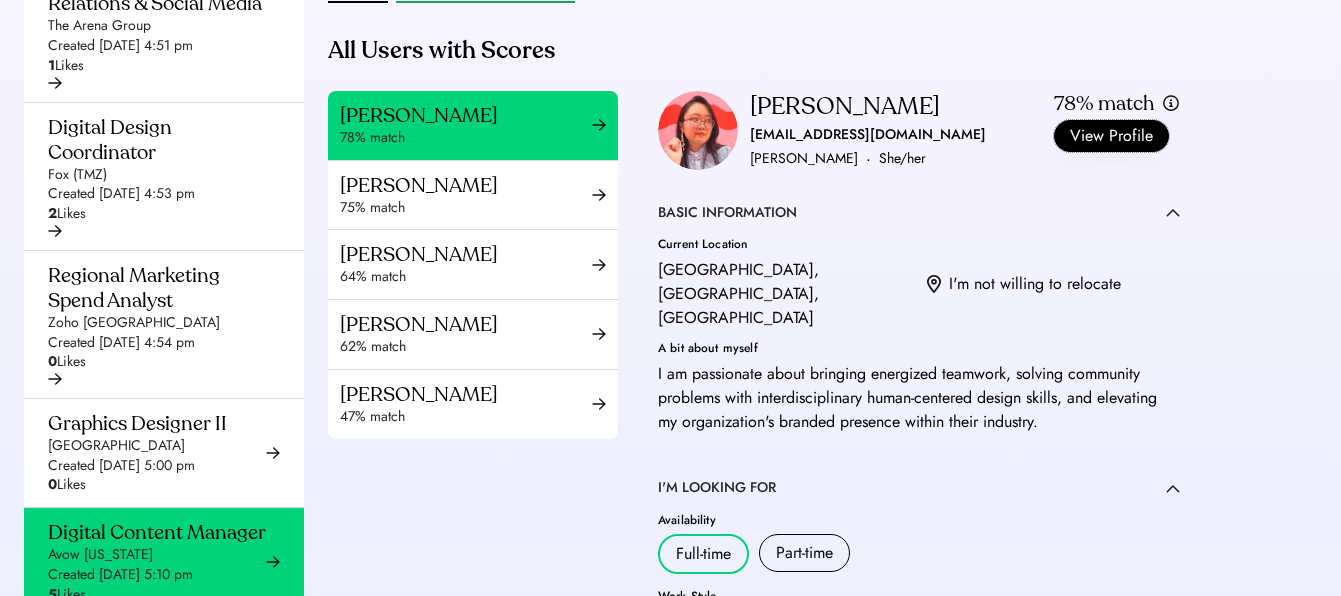 click on "Lisa Pham lisap21c@gmail.com Lee-sah · She/her 78% match View Profile" at bounding box center (919, 131) 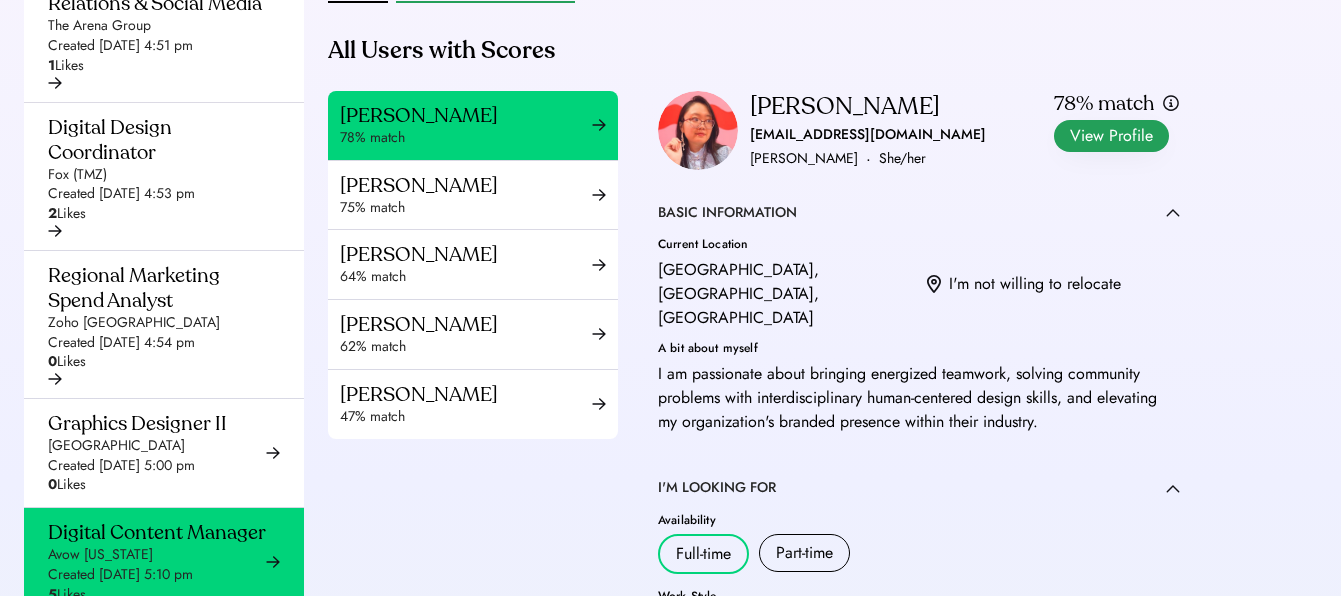 click on "View Profile" at bounding box center (1111, 136) 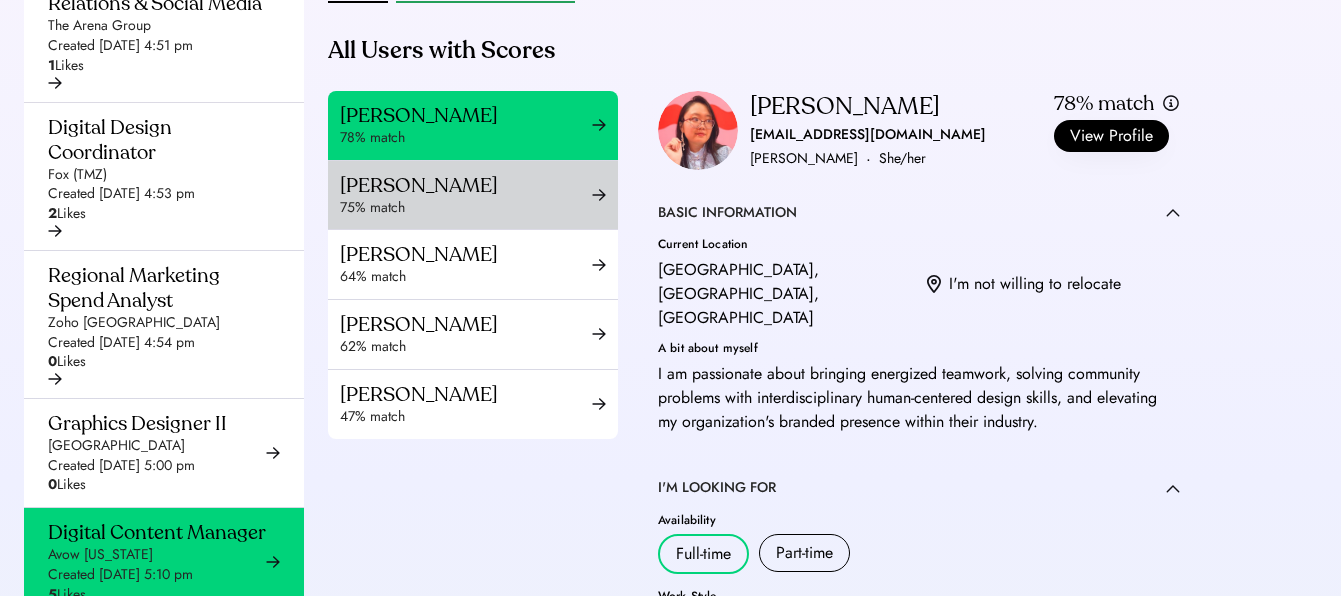 click on "Yumna Ahmed" at bounding box center [466, 185] 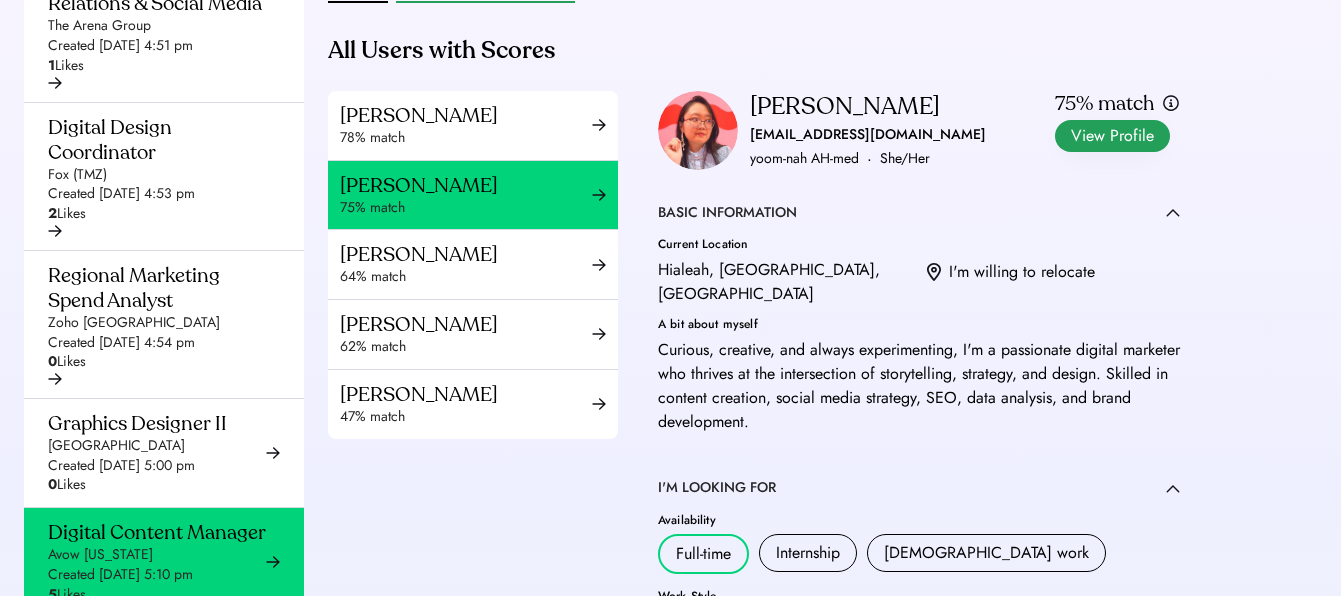 click on "View Profile" at bounding box center [1112, 136] 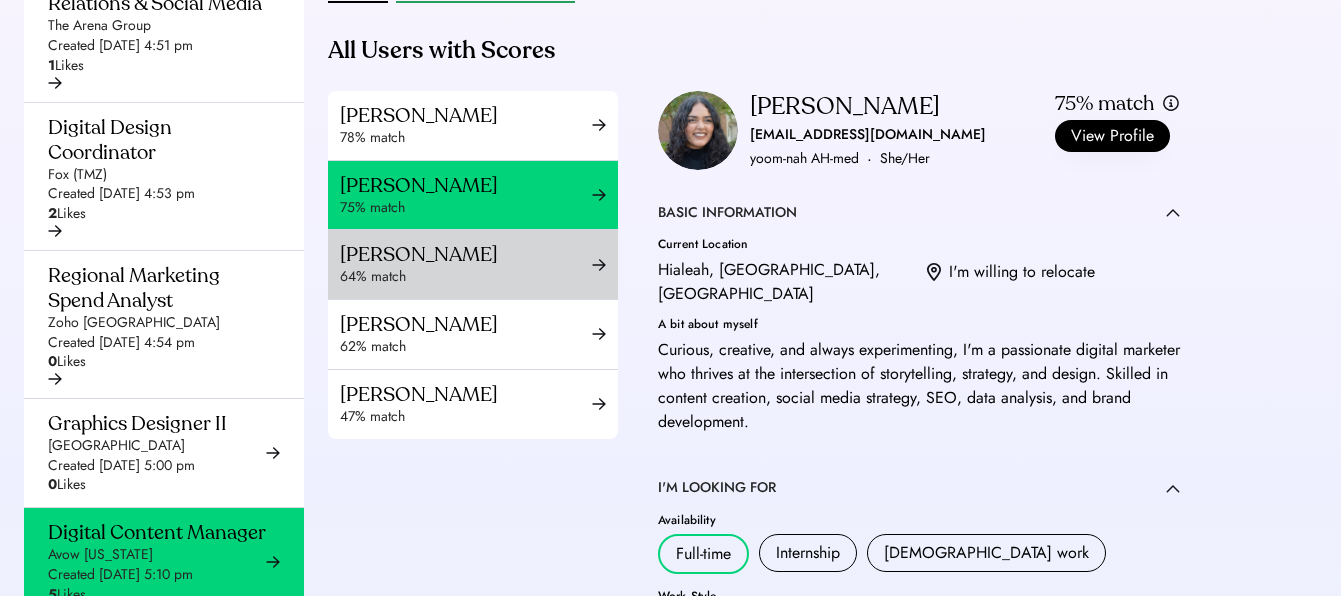 click on "Megan Ramon" at bounding box center (466, 254) 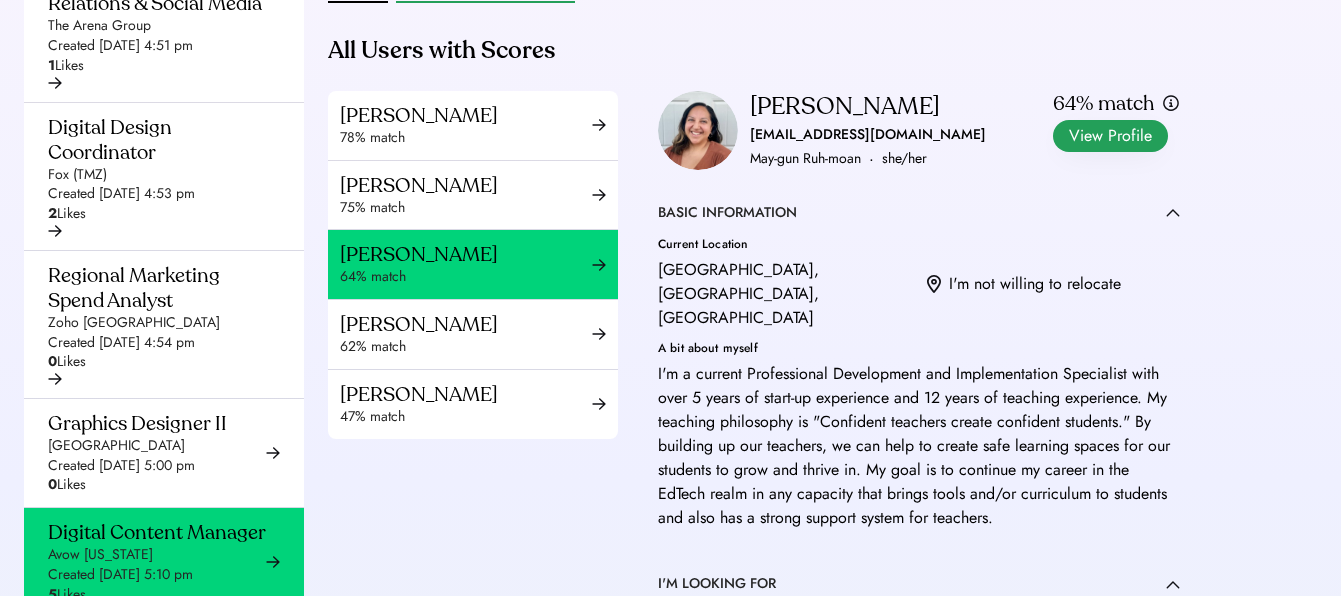click on "View Profile" at bounding box center (1110, 136) 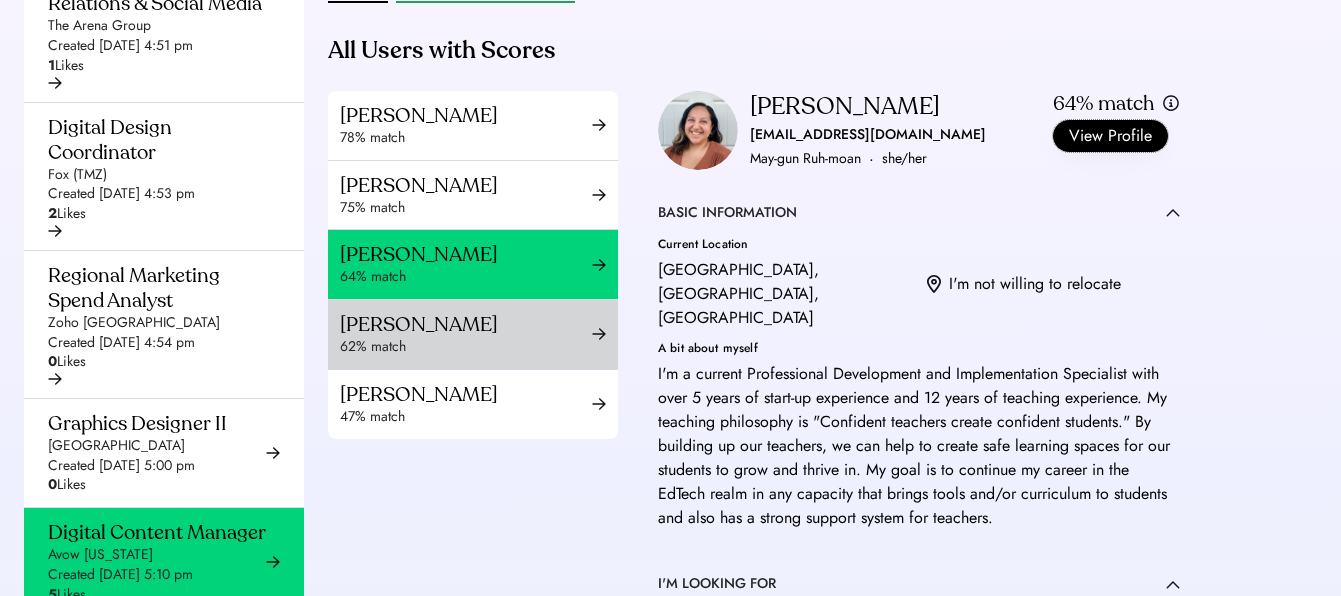 click on "Fariha Rahman" at bounding box center (466, 324) 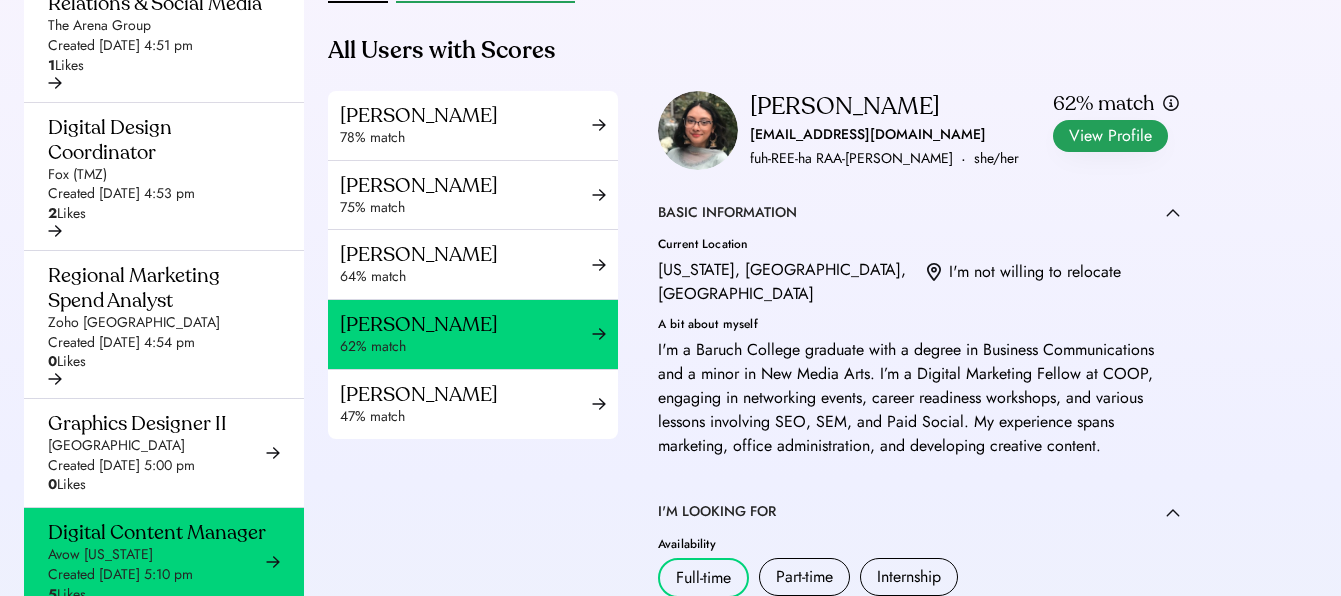 click on "View Profile" at bounding box center [1110, 136] 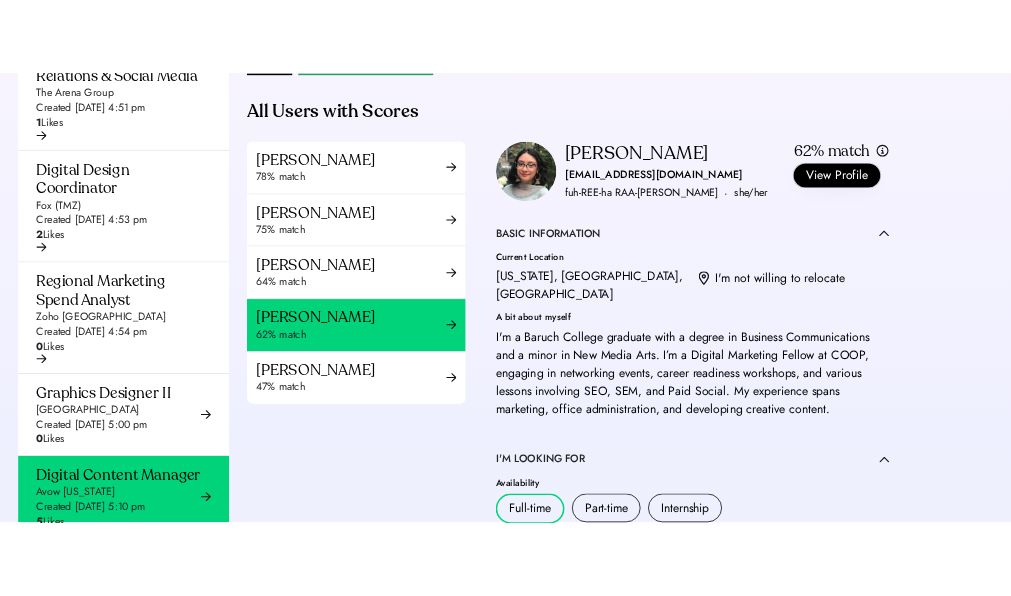 scroll, scrollTop: 619, scrollLeft: 0, axis: vertical 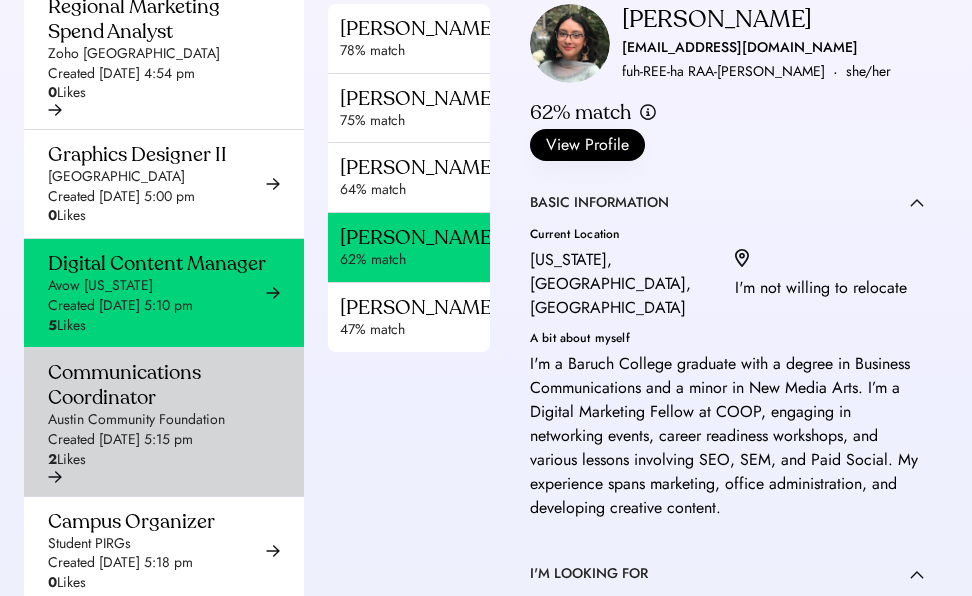 click on "Created Jun 20, 2025 5:15 pm" at bounding box center [120, 440] 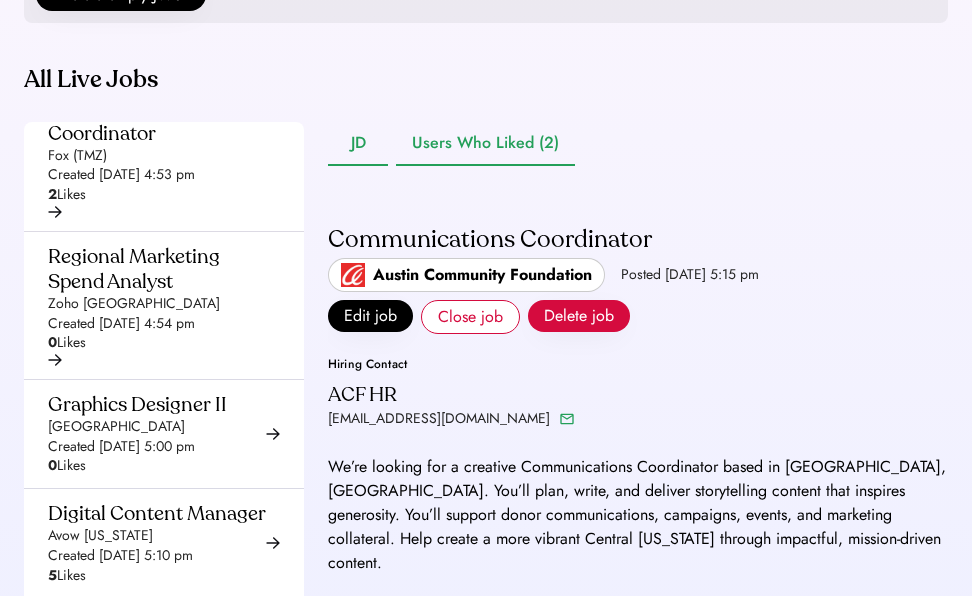 scroll, scrollTop: 345, scrollLeft: 0, axis: vertical 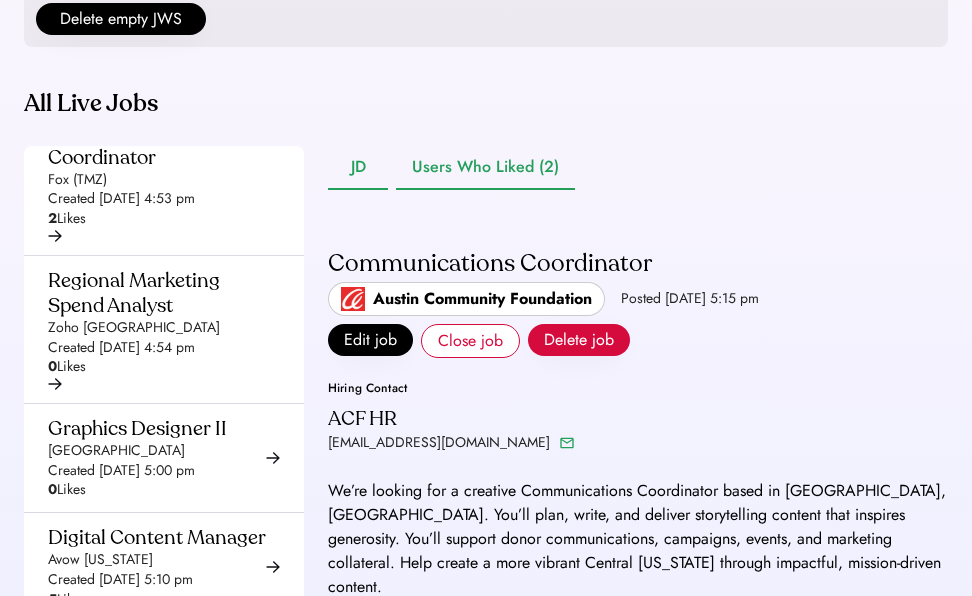 click on "Users Who Liked (2)" at bounding box center [485, 168] 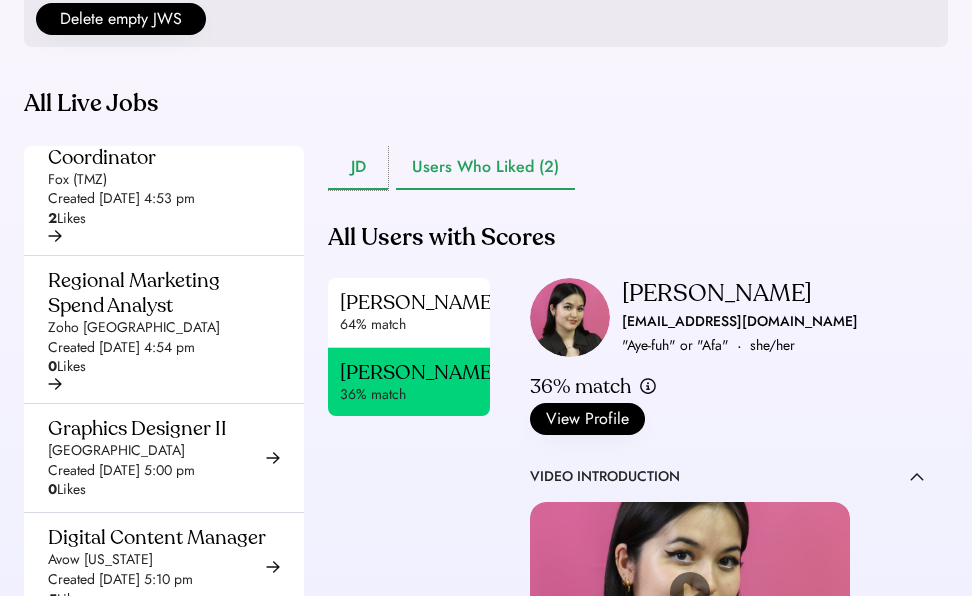 click on "JD" at bounding box center (358, 168) 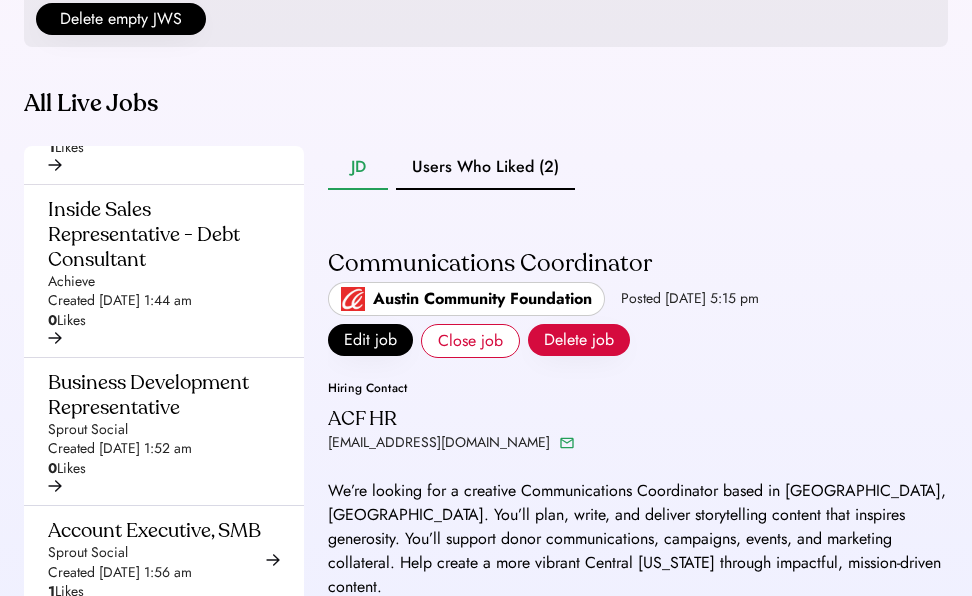 scroll, scrollTop: 10308, scrollLeft: 0, axis: vertical 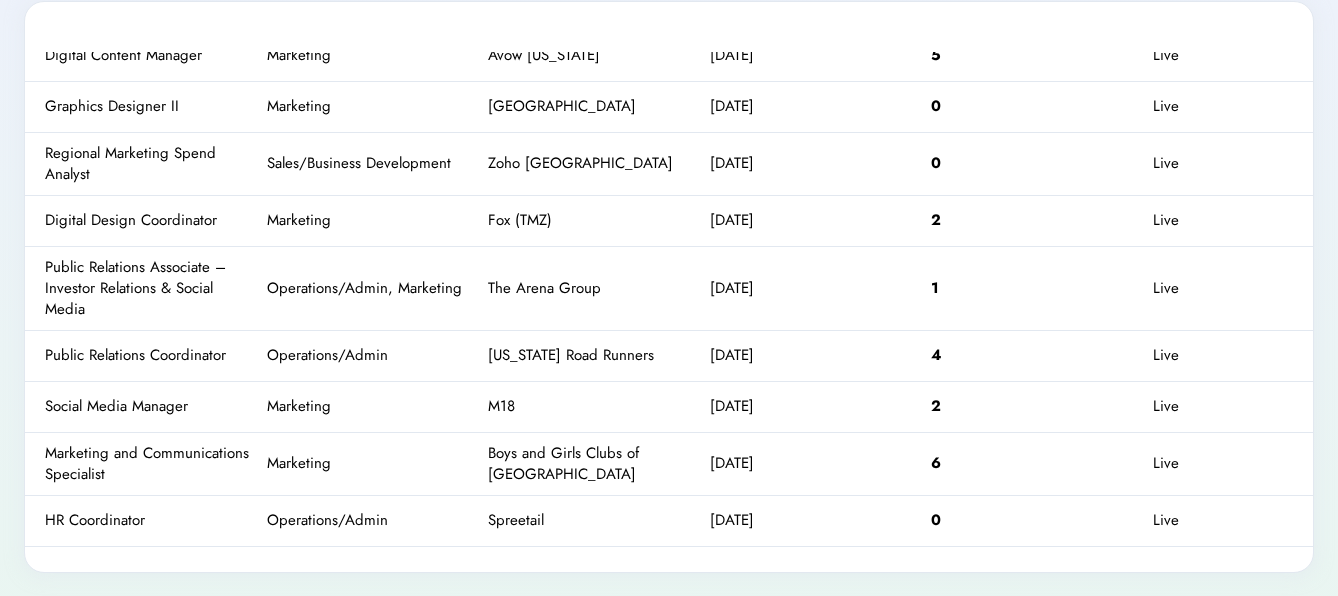 click on "Public Relations Coordinator" at bounding box center (151, 355) 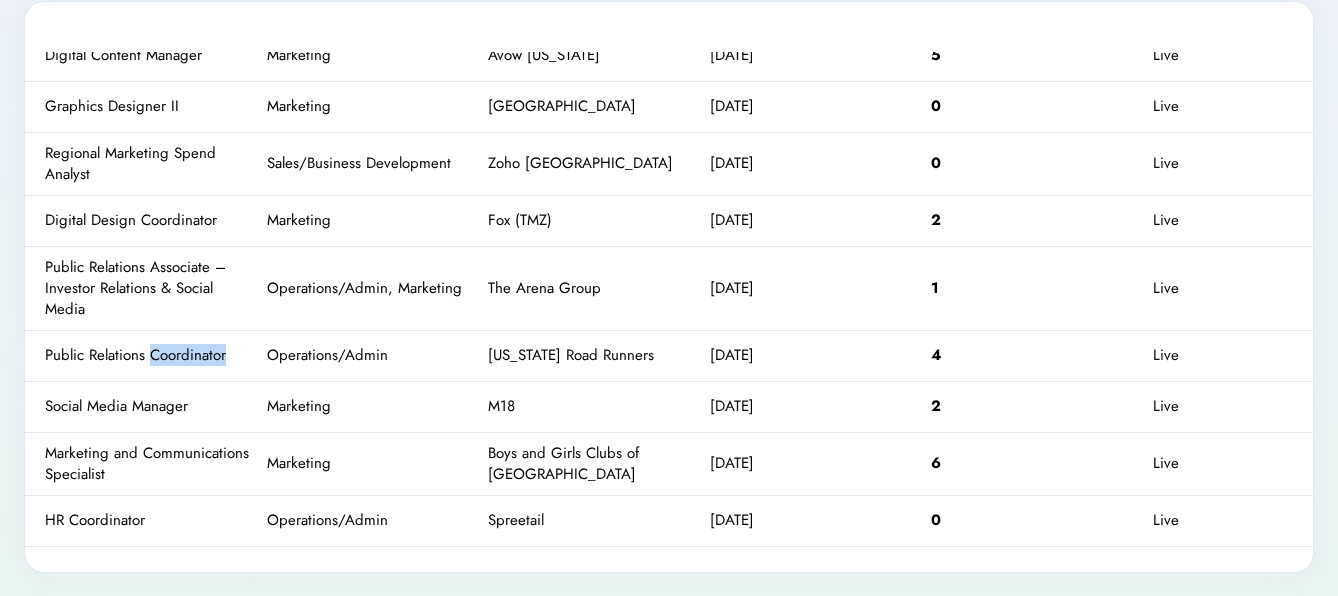 click on "Public Relations Coordinator" at bounding box center [151, 355] 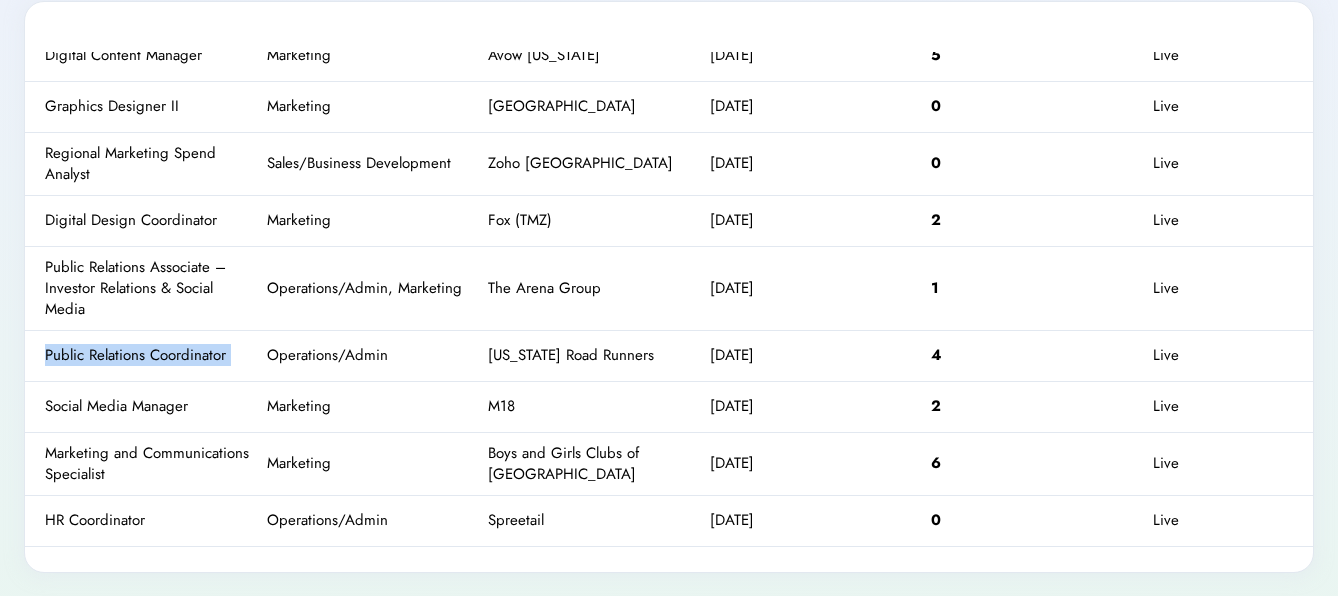 click on "Public Relations Coordinator" at bounding box center [151, 355] 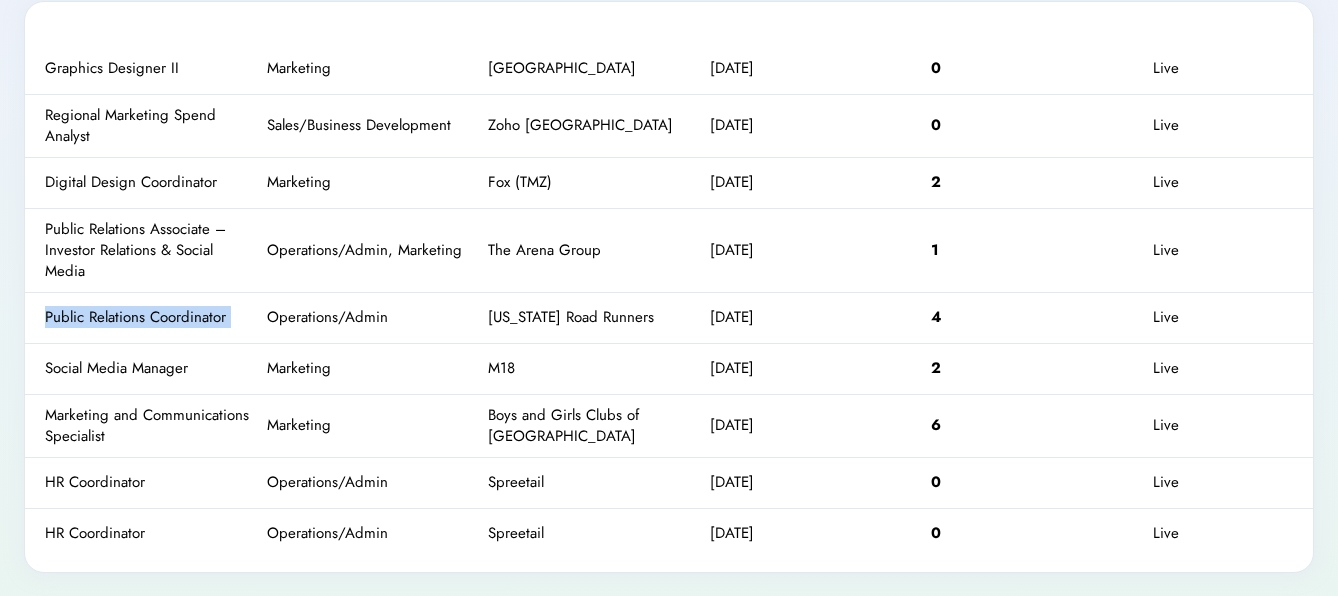 scroll, scrollTop: 2502, scrollLeft: 0, axis: vertical 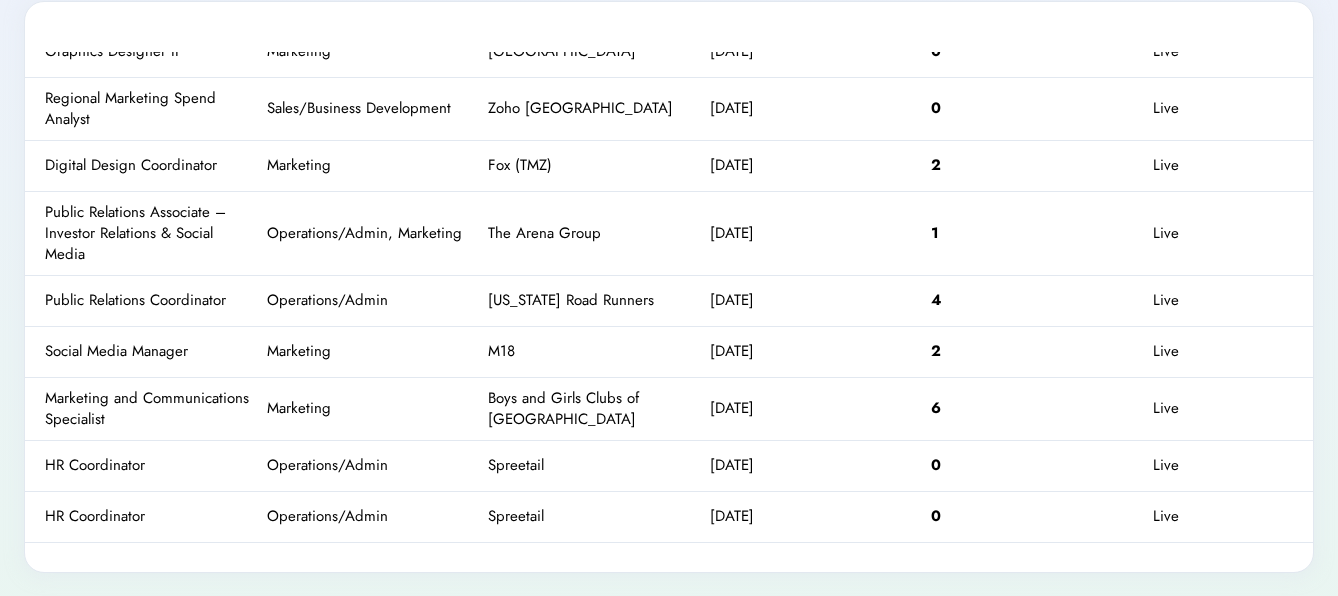 click on "Boys and Girls Clubs of Chicago" at bounding box center [594, 409] 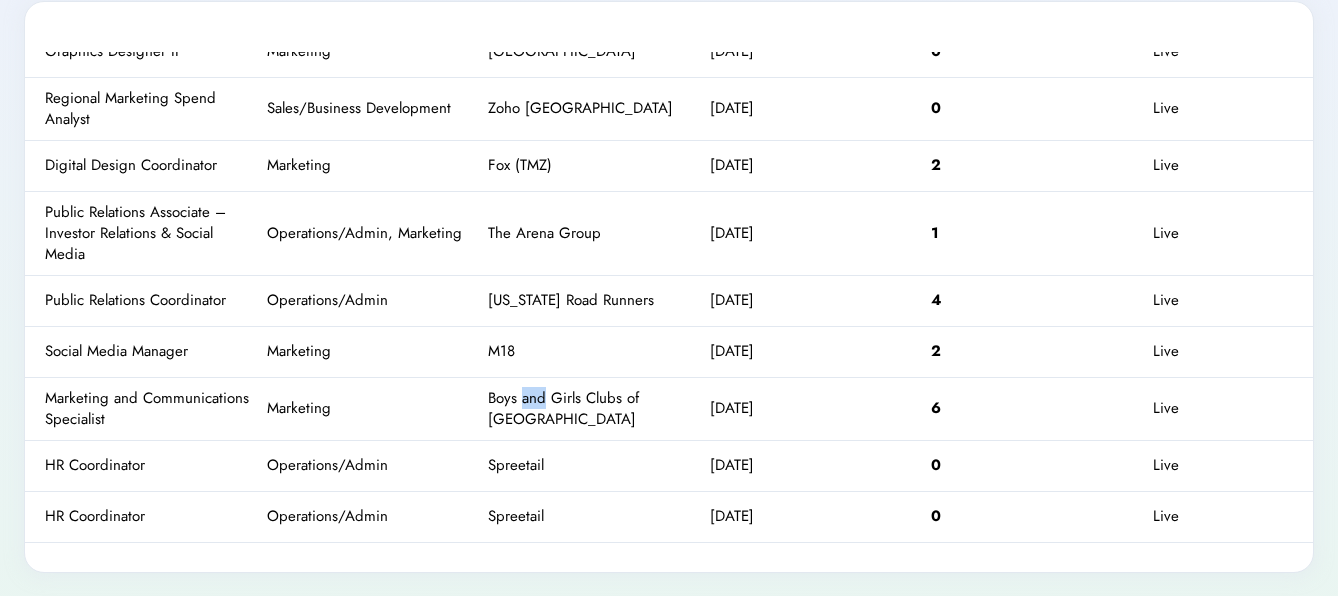 click on "Boys and Girls Clubs of Chicago" at bounding box center [594, 409] 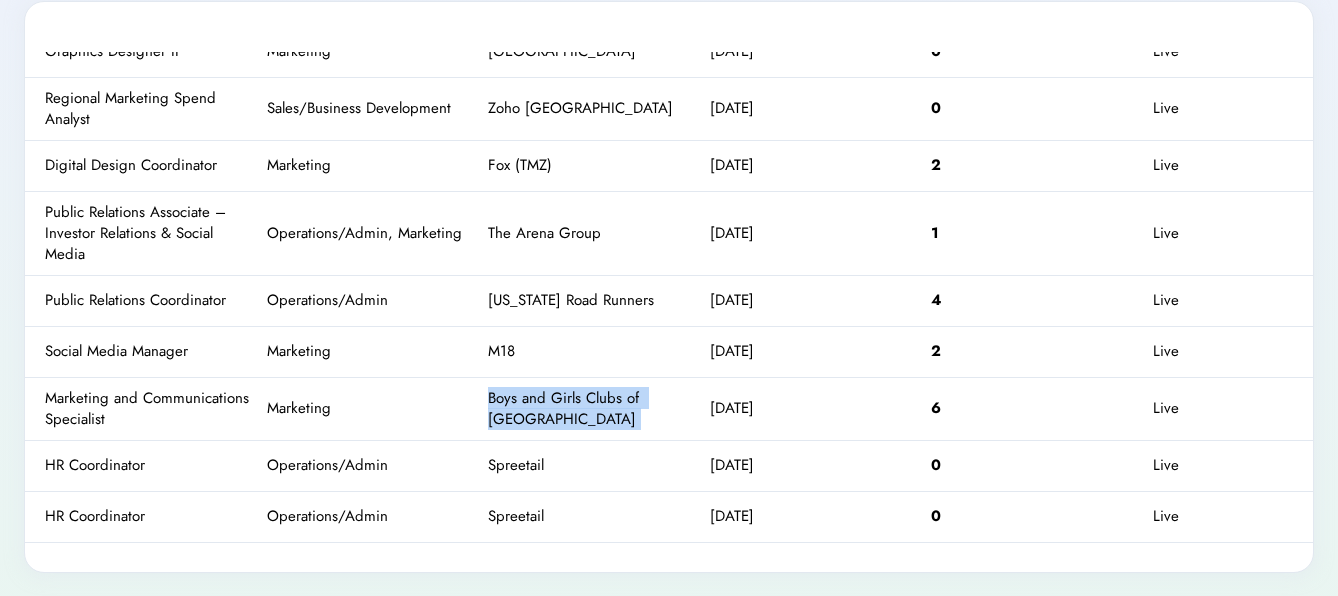 click on "Boys and Girls Clubs of Chicago" at bounding box center [594, 409] 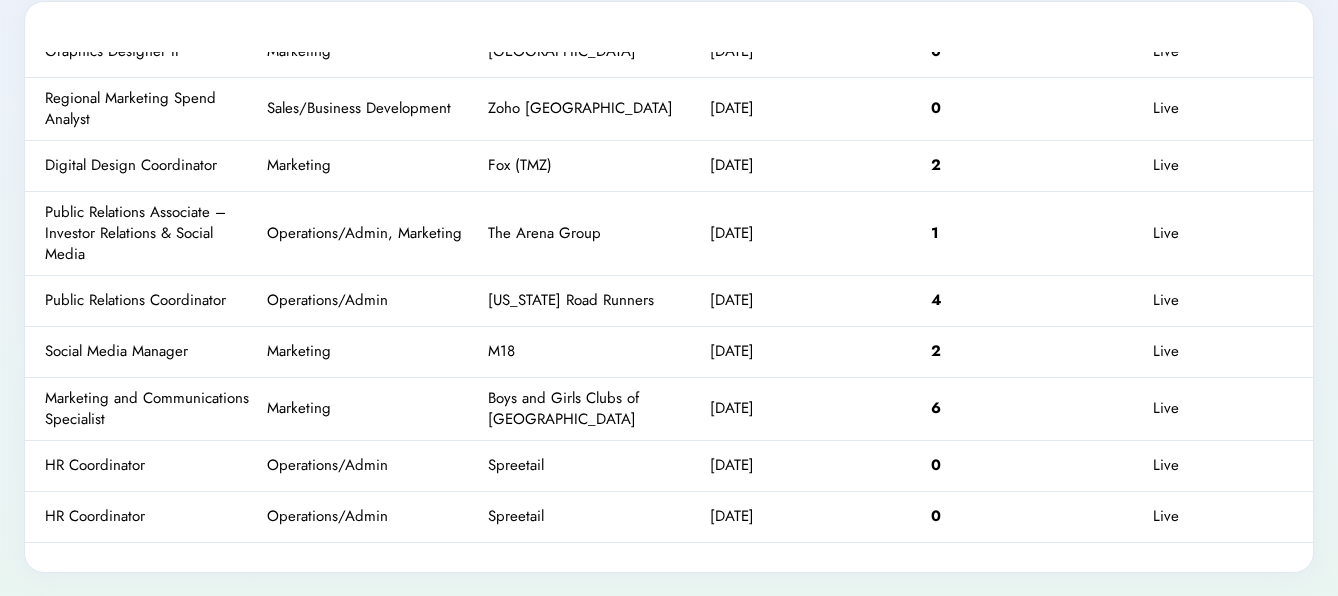 click on "Marketing and Communications Specialist" at bounding box center [151, 409] 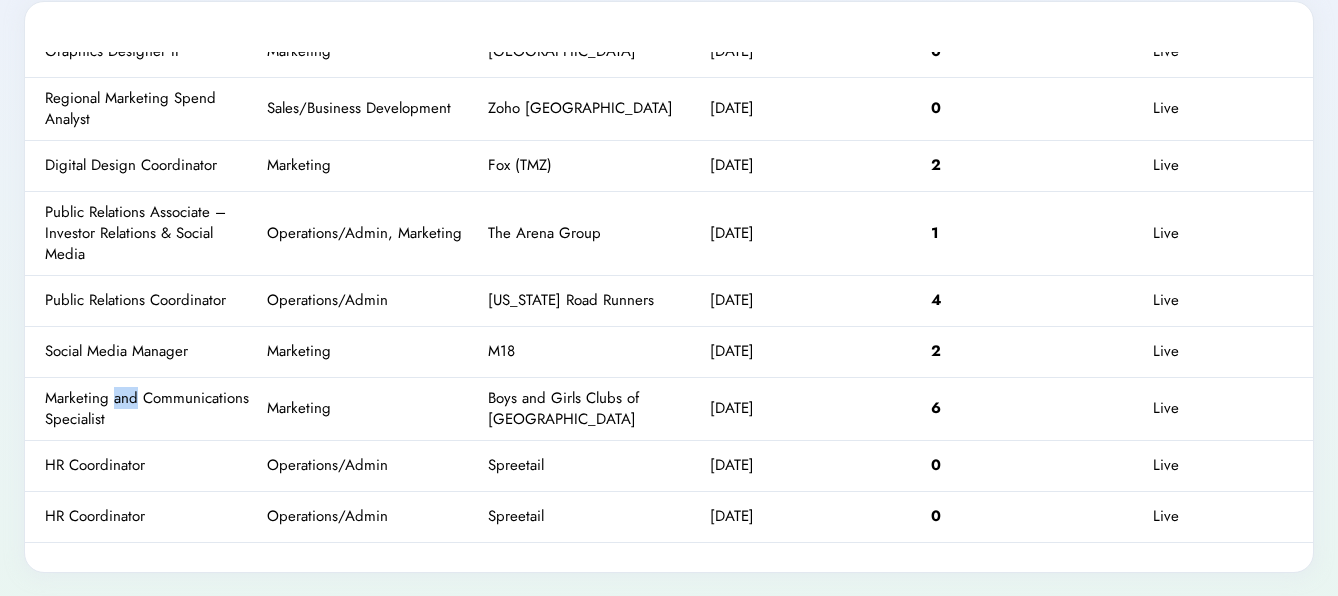 click on "Marketing and Communications Specialist" at bounding box center (151, 409) 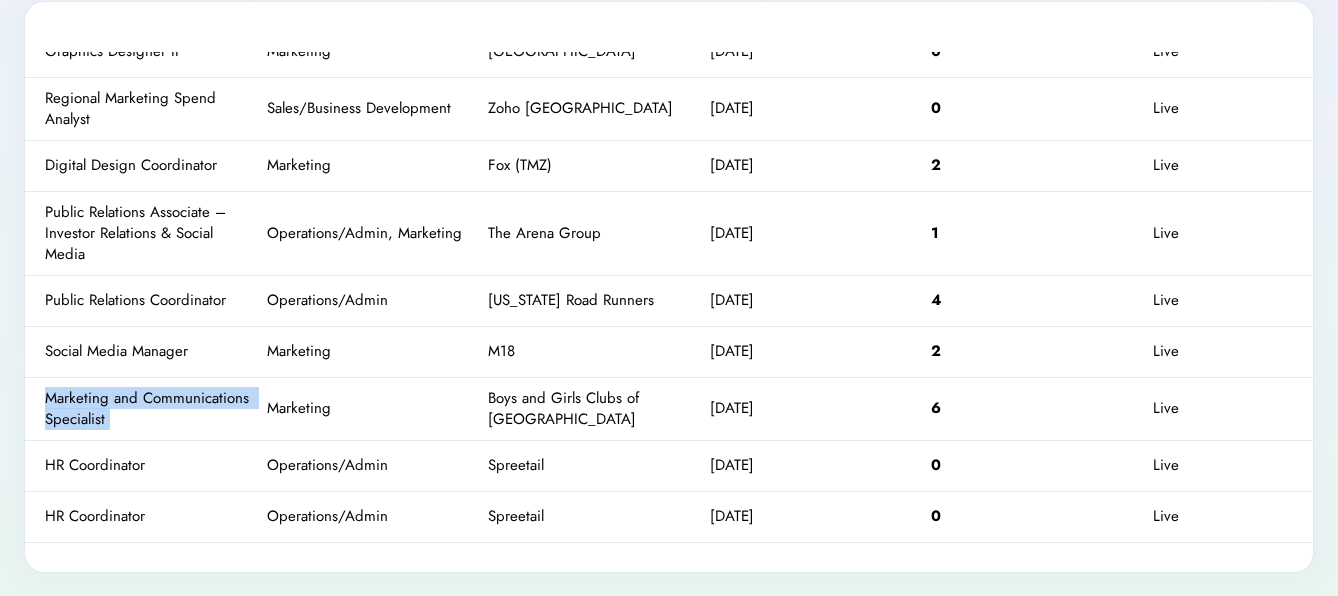 click on "Marketing and Communications Specialist" at bounding box center (151, 409) 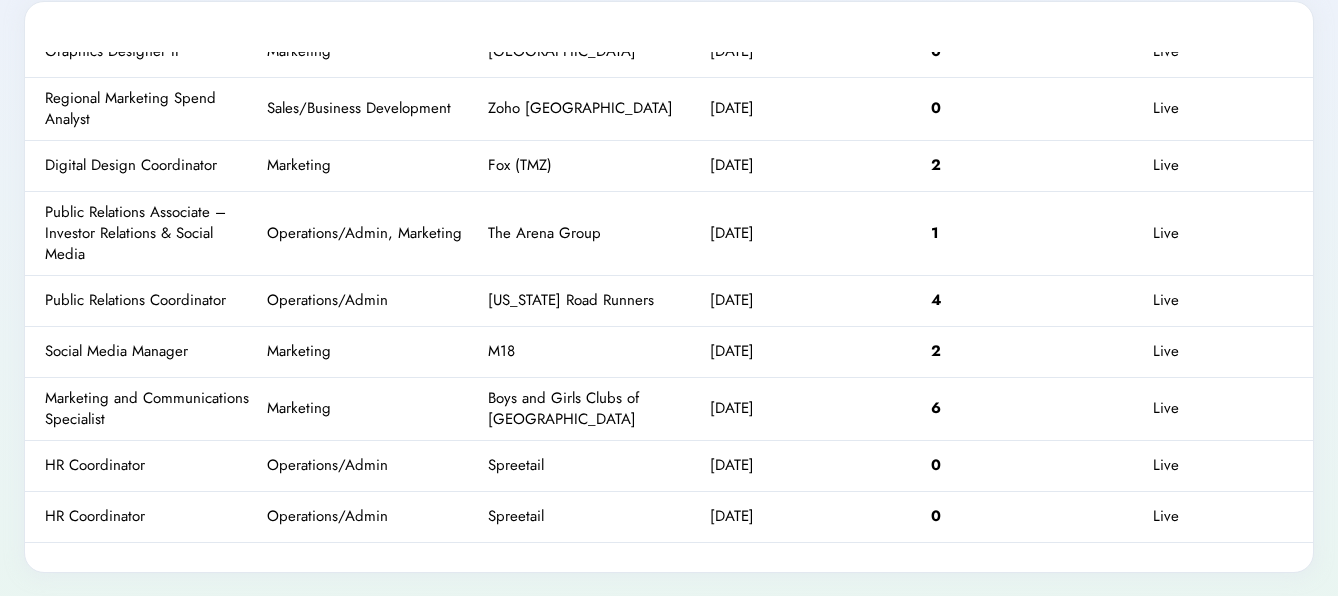click on "Marketing and Communications Specialist  Marketing Boys and Girls Clubs of Chicago Jun 20, 2025  6 Live" at bounding box center [669, 409] 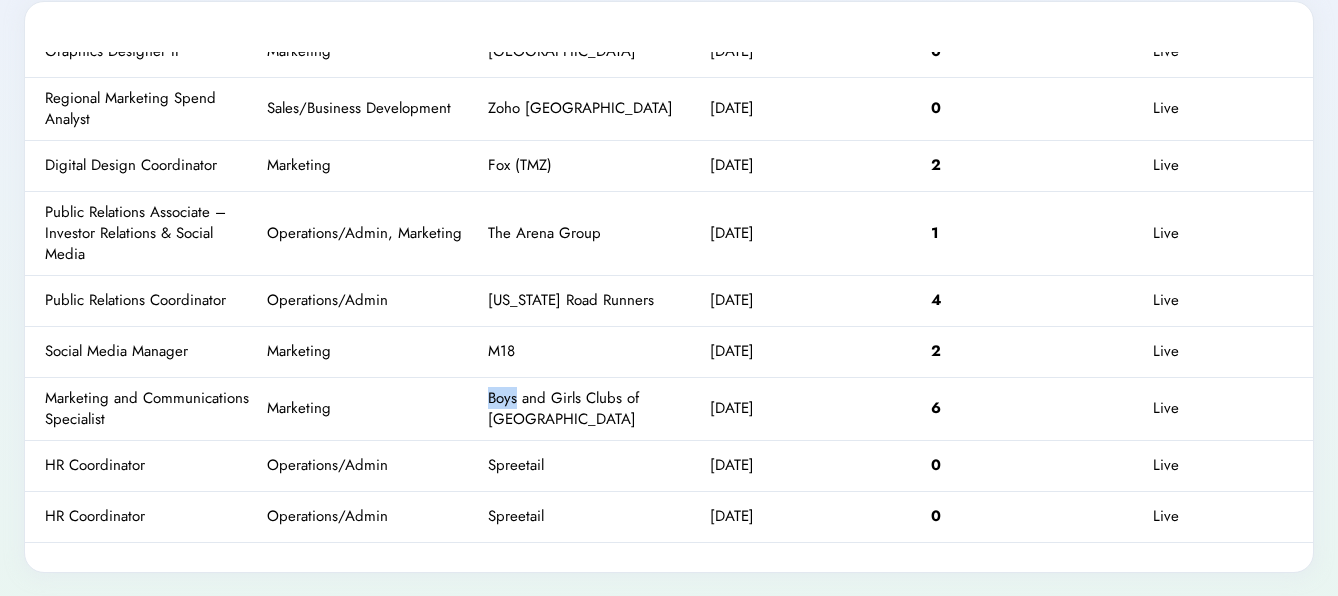 click on "Marketing and Communications Specialist  Marketing Boys and Girls Clubs of Chicago Jun 20, 2025  6 Live" at bounding box center (669, 409) 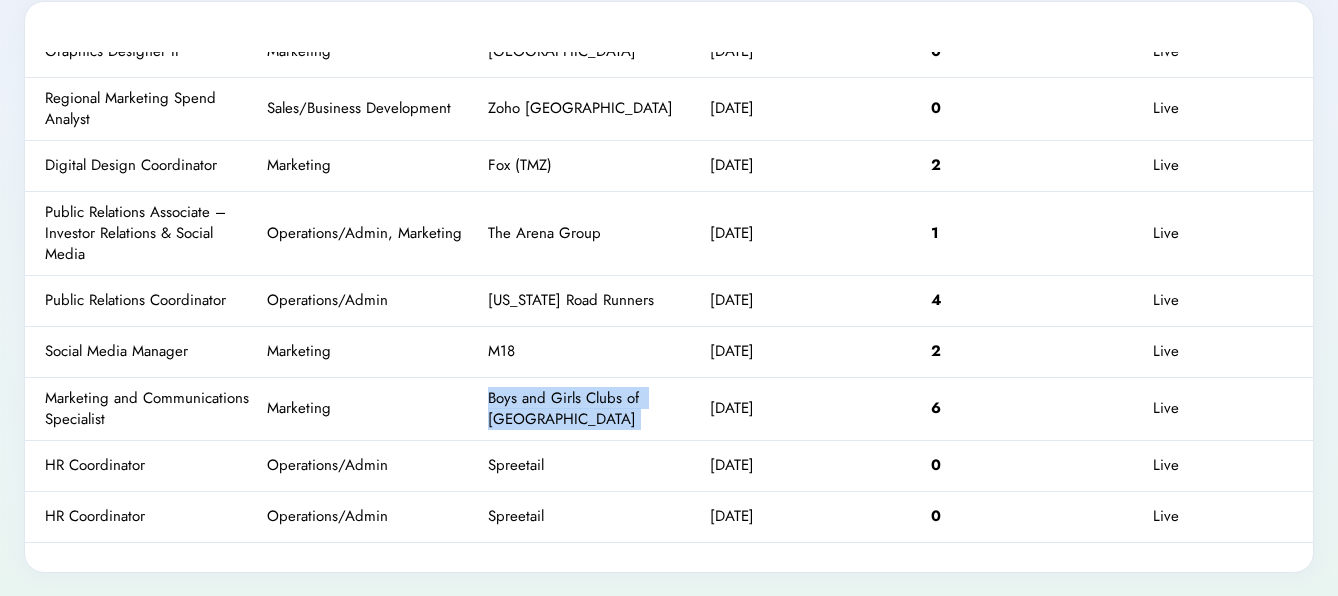 click on "Marketing and Communications Specialist  Marketing Boys and Girls Clubs of Chicago Jun 20, 2025  6 Live" at bounding box center (669, 409) 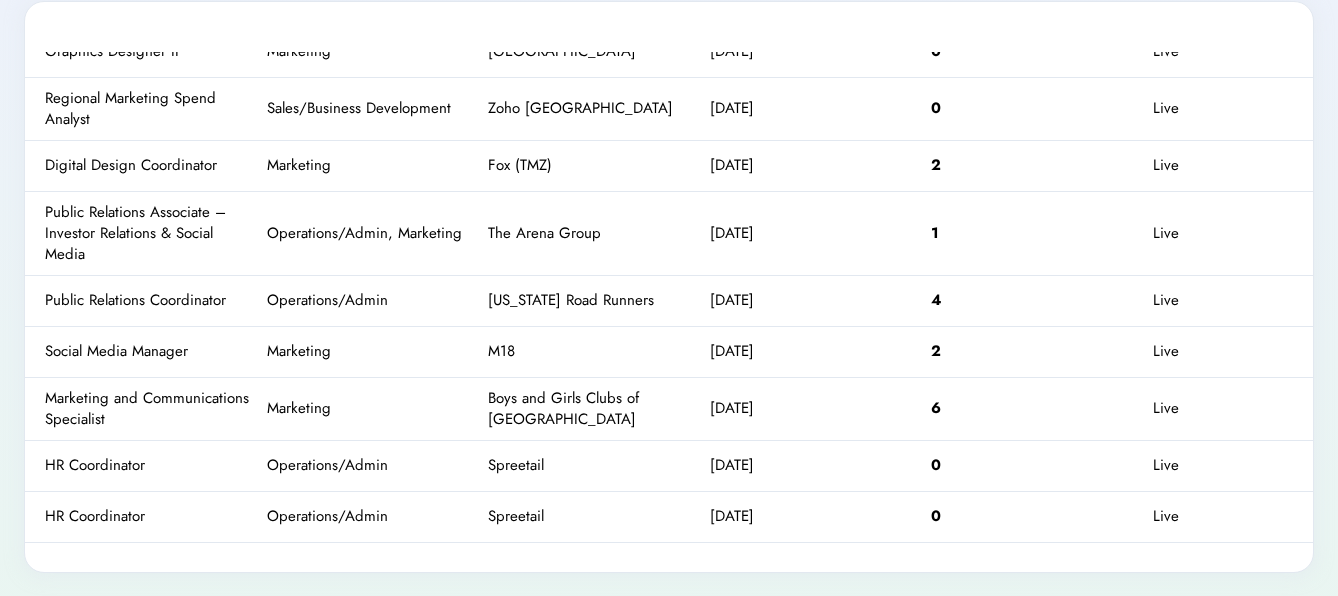 click on "Marketing and Communications Specialist" at bounding box center (151, 409) 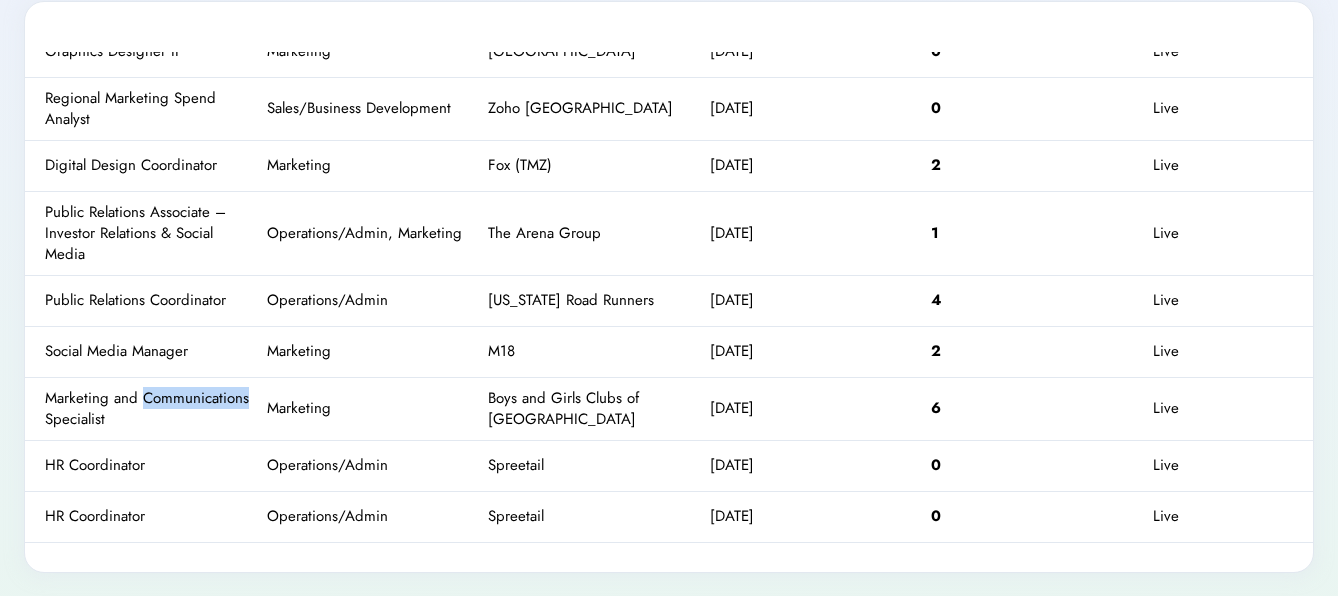 click on "Marketing and Communications Specialist" at bounding box center [151, 409] 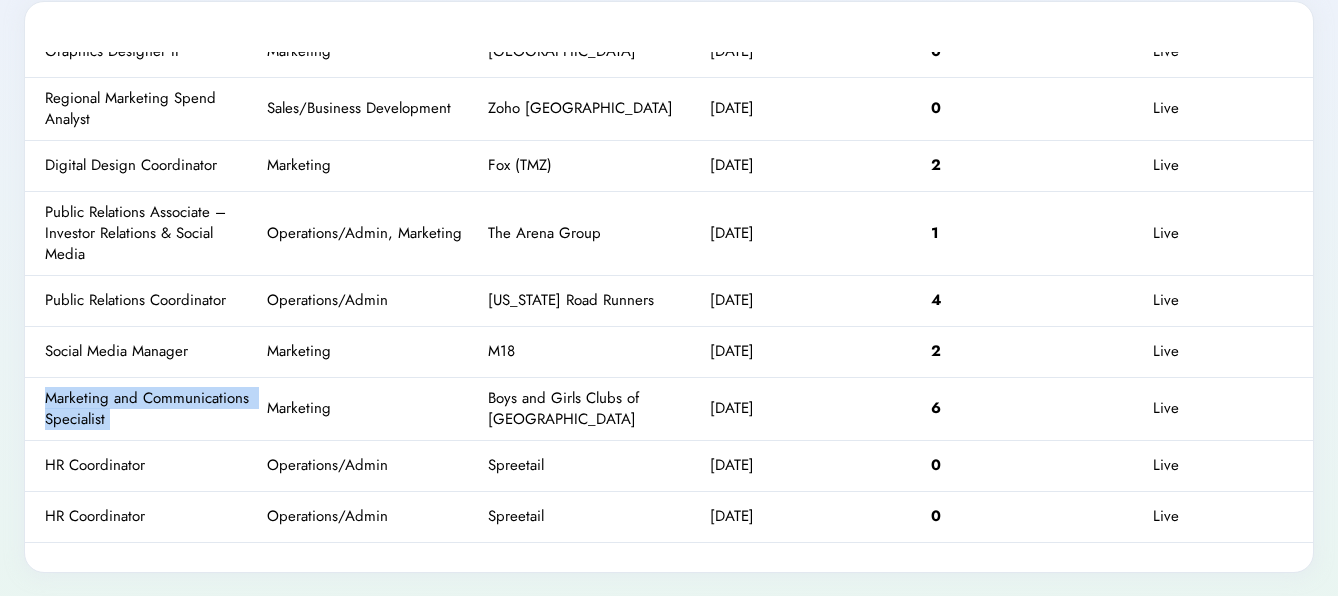 click on "Marketing and Communications Specialist" at bounding box center [151, 409] 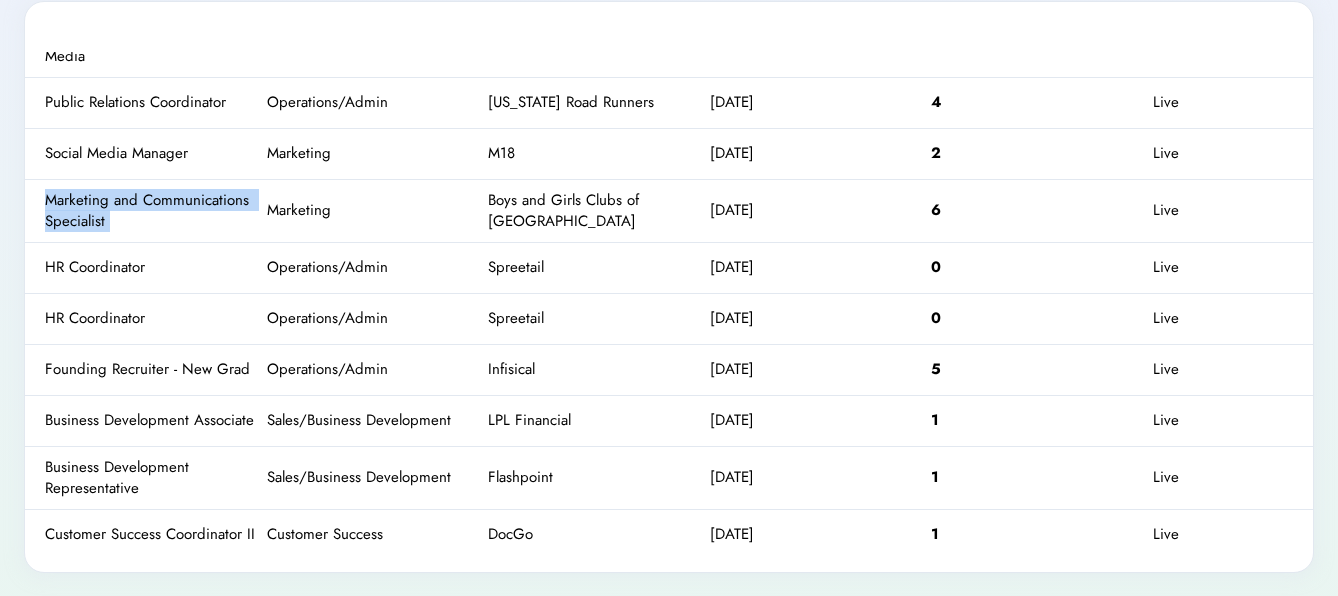 scroll, scrollTop: 2718, scrollLeft: 0, axis: vertical 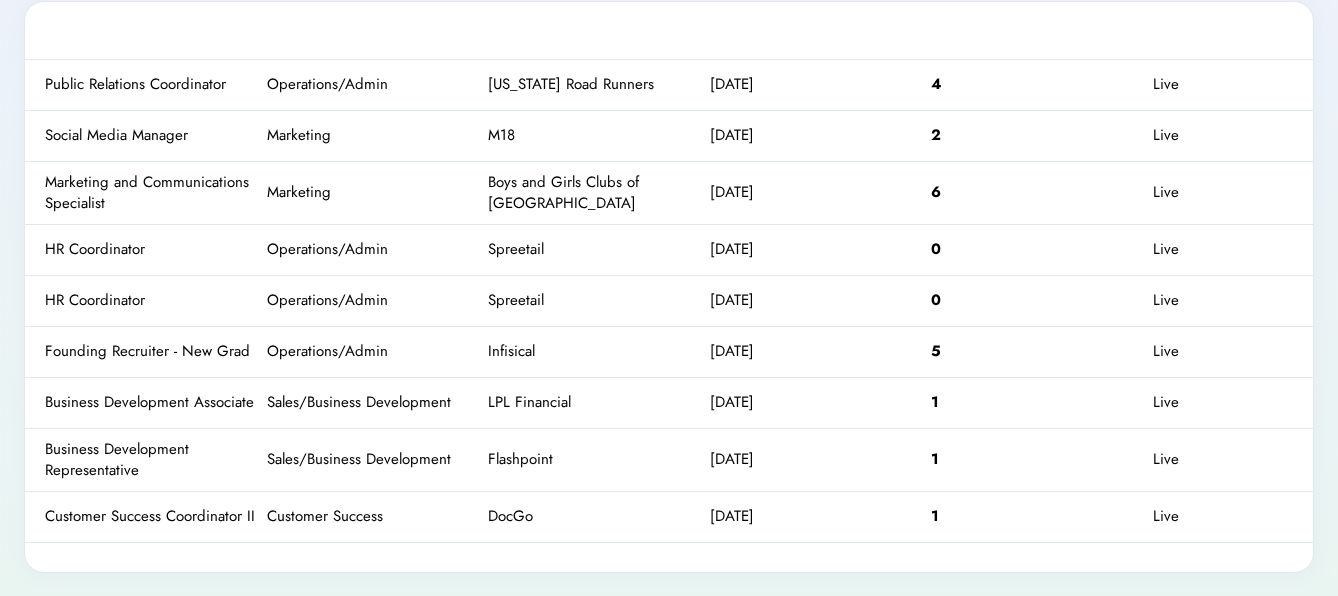 click on "Infisical" at bounding box center [594, 351] 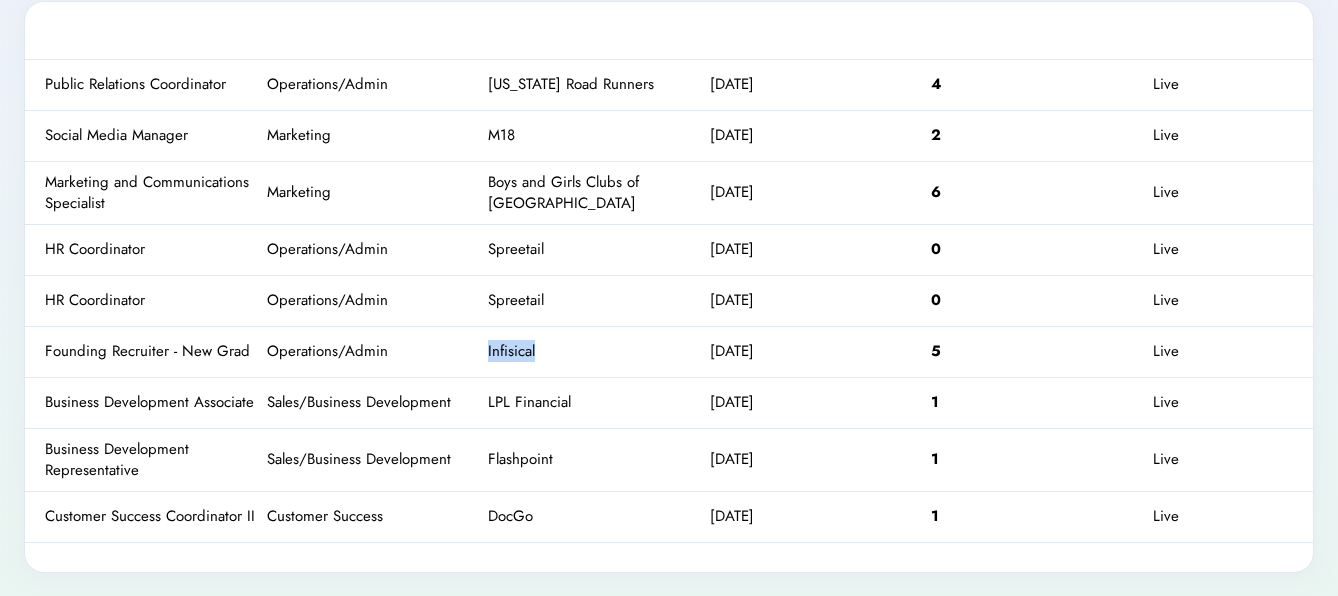click on "Infisical" at bounding box center (594, 351) 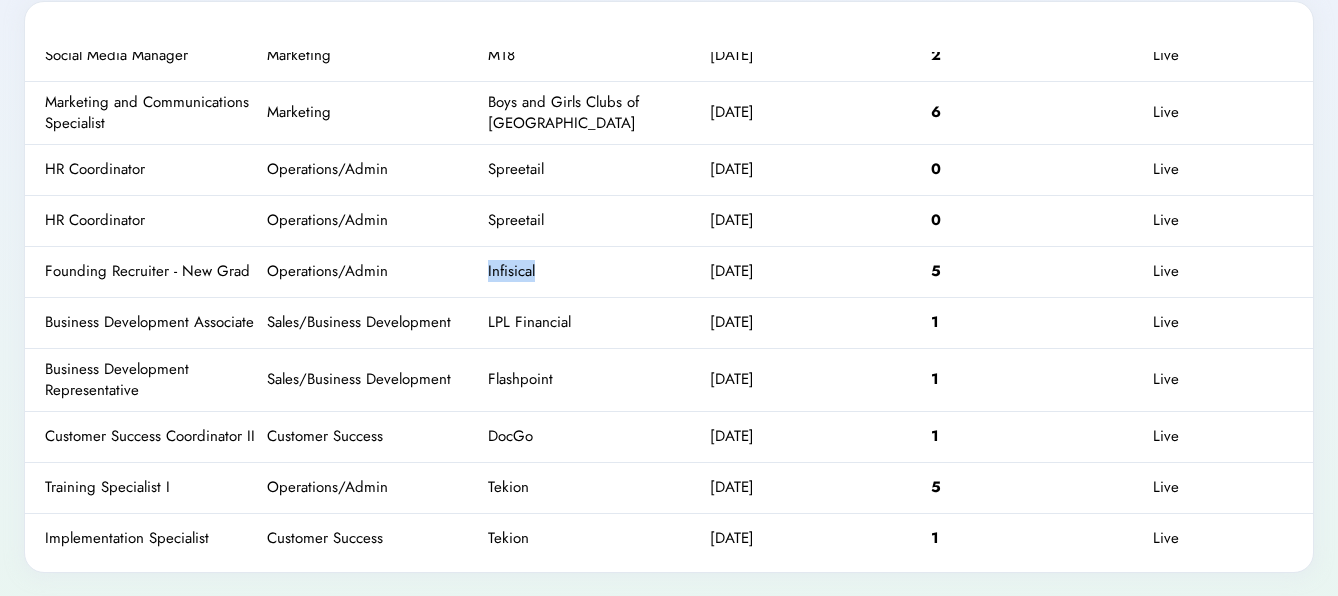 scroll, scrollTop: 2905, scrollLeft: 0, axis: vertical 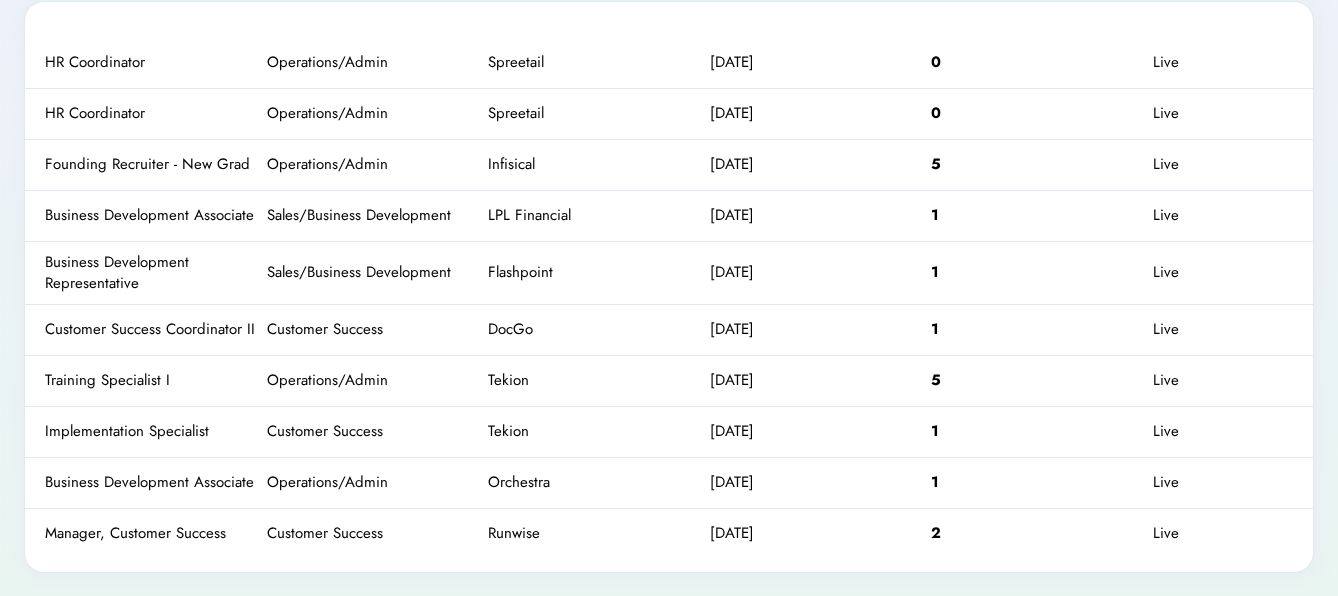 click on "Tekion" at bounding box center [594, 380] 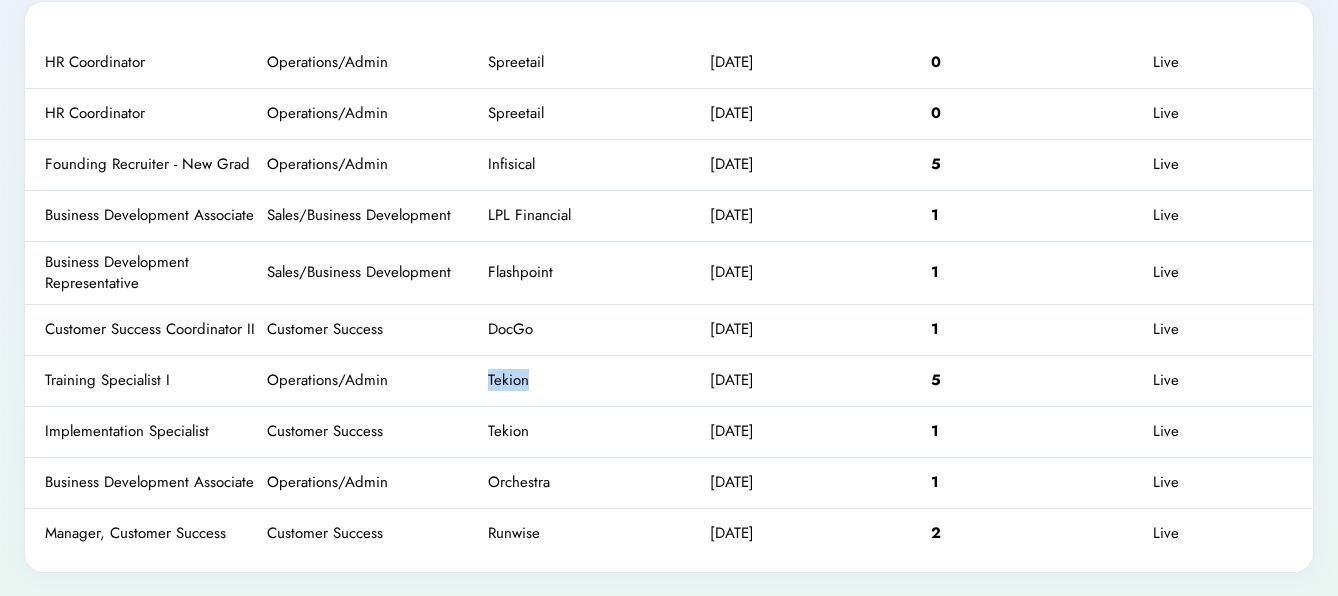 click on "Tekion" at bounding box center (594, 380) 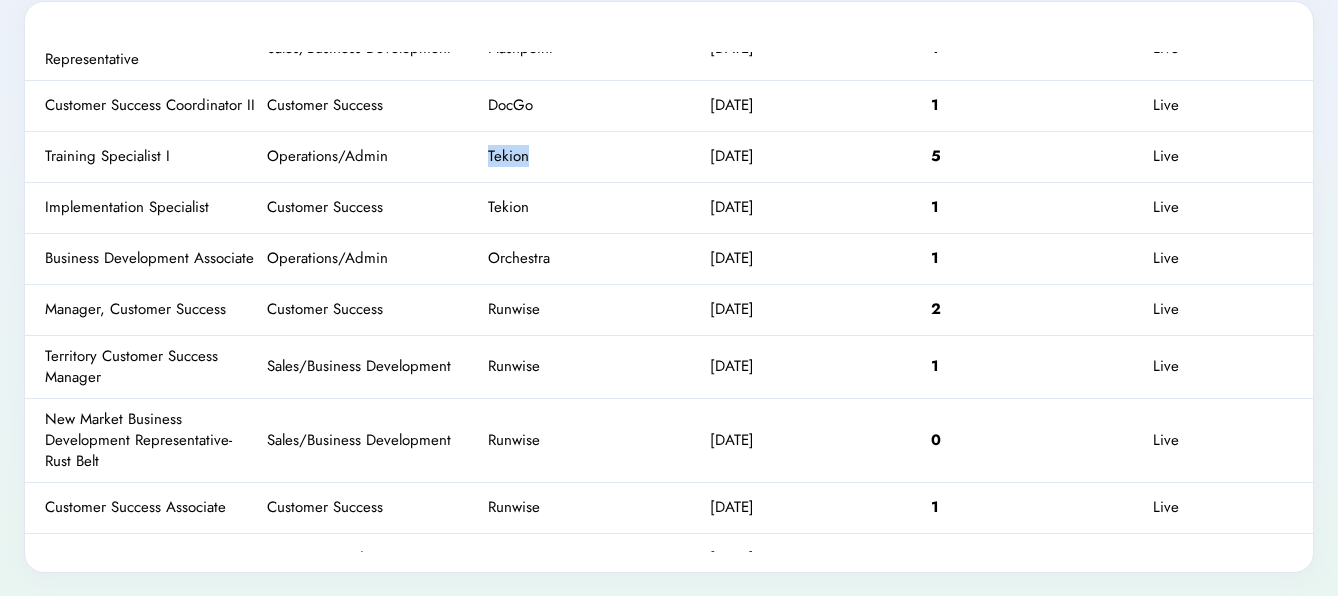 scroll, scrollTop: 3117, scrollLeft: 0, axis: vertical 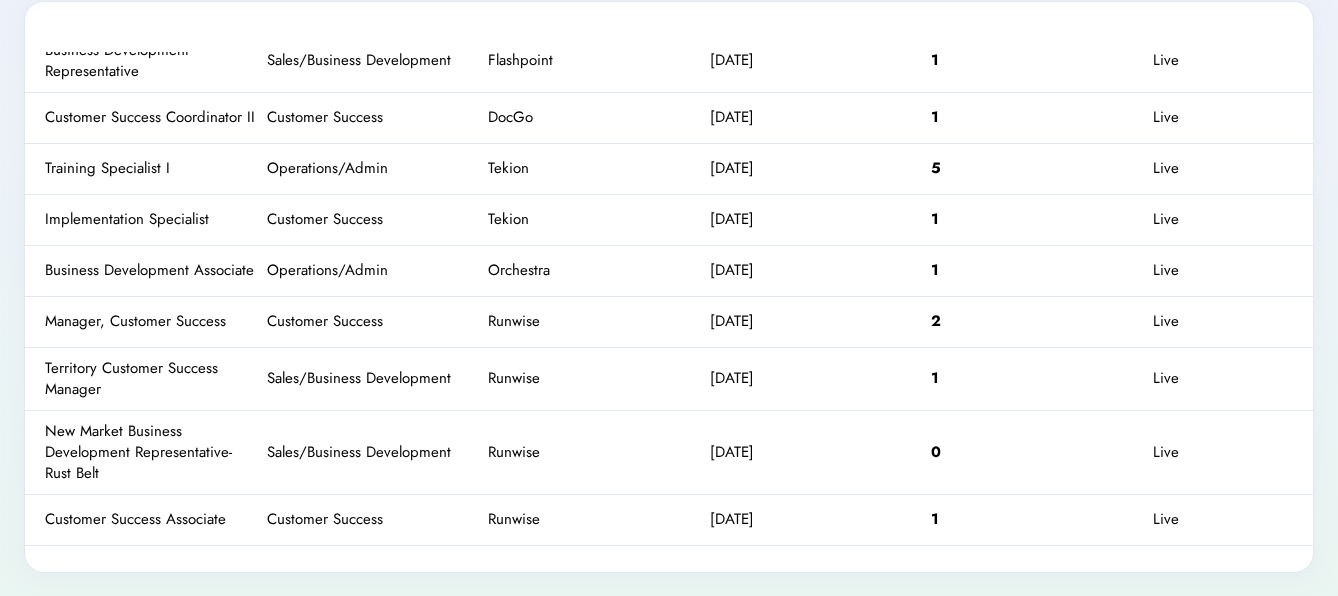 click on "Training Specialist I" at bounding box center [151, 168] 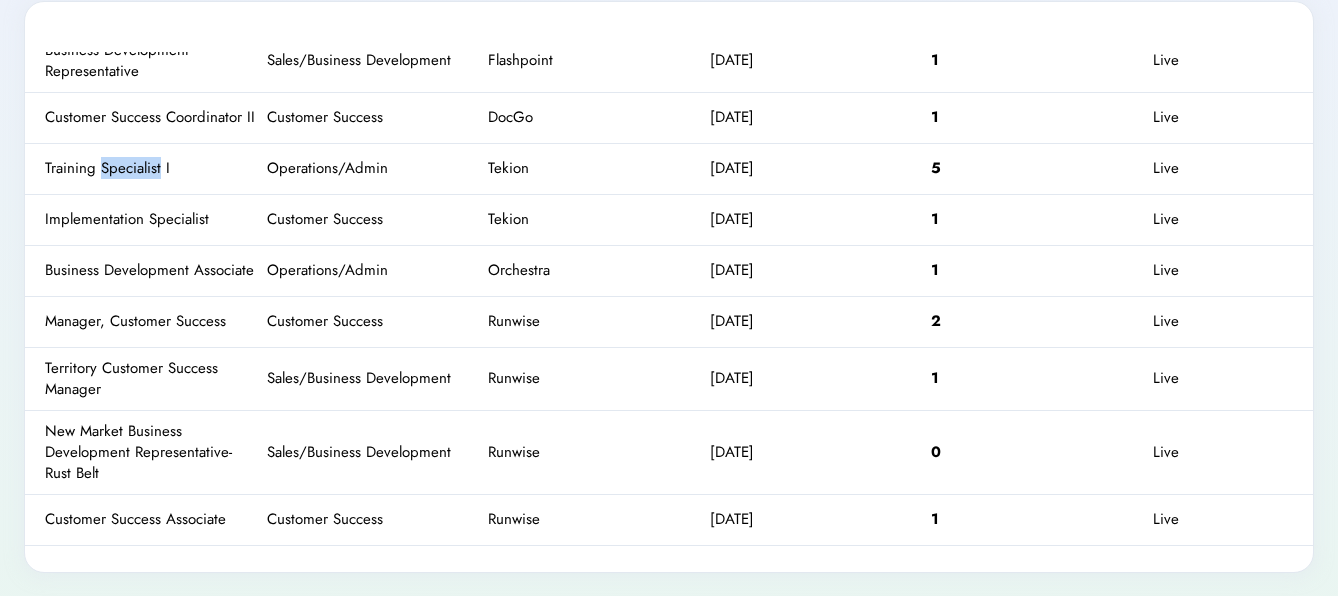 click on "Training Specialist I" at bounding box center [151, 168] 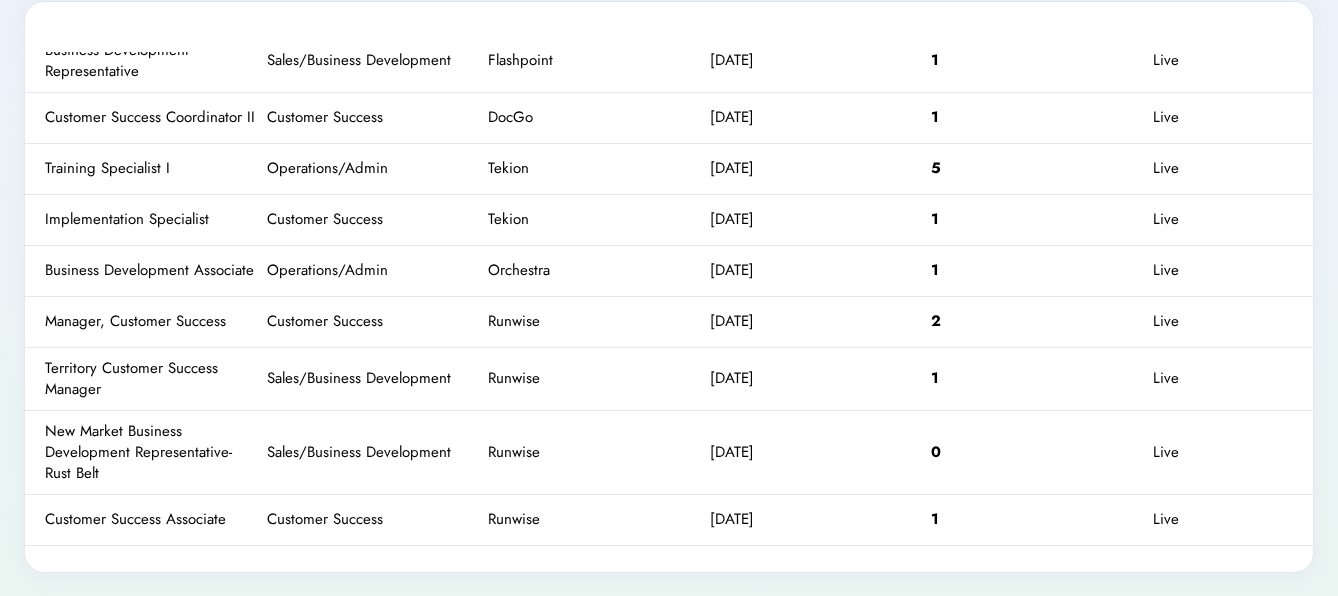 click on "Training Specialist I" at bounding box center (151, 168) 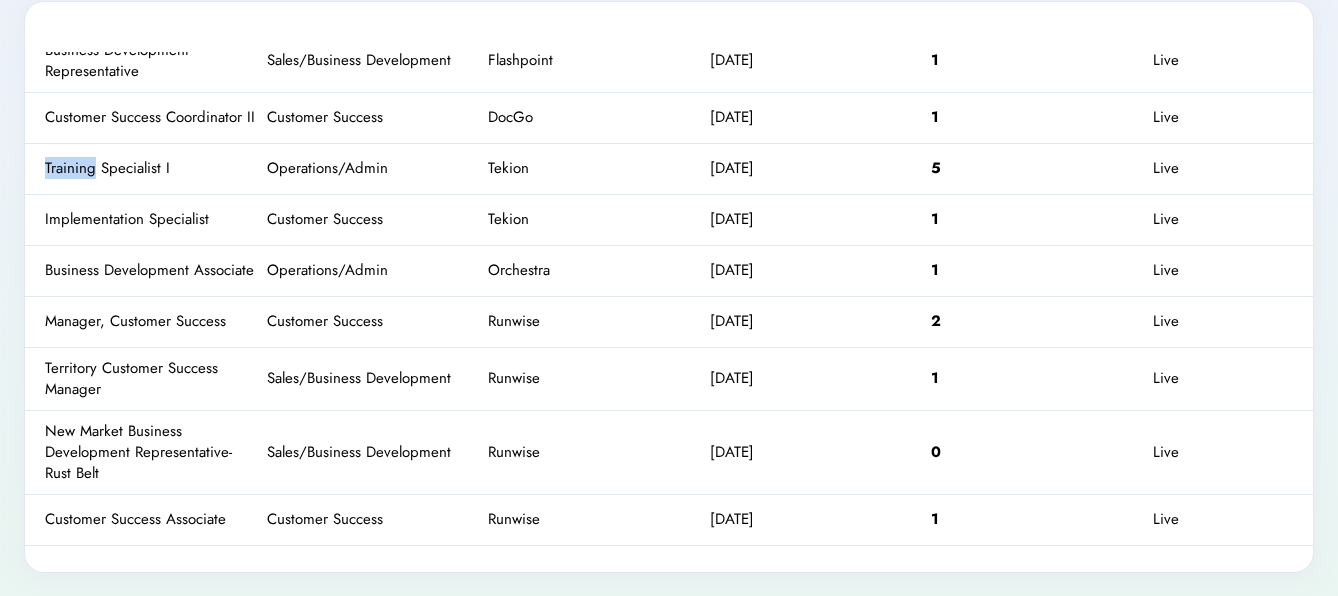 click on "Training Specialist I" at bounding box center (151, 168) 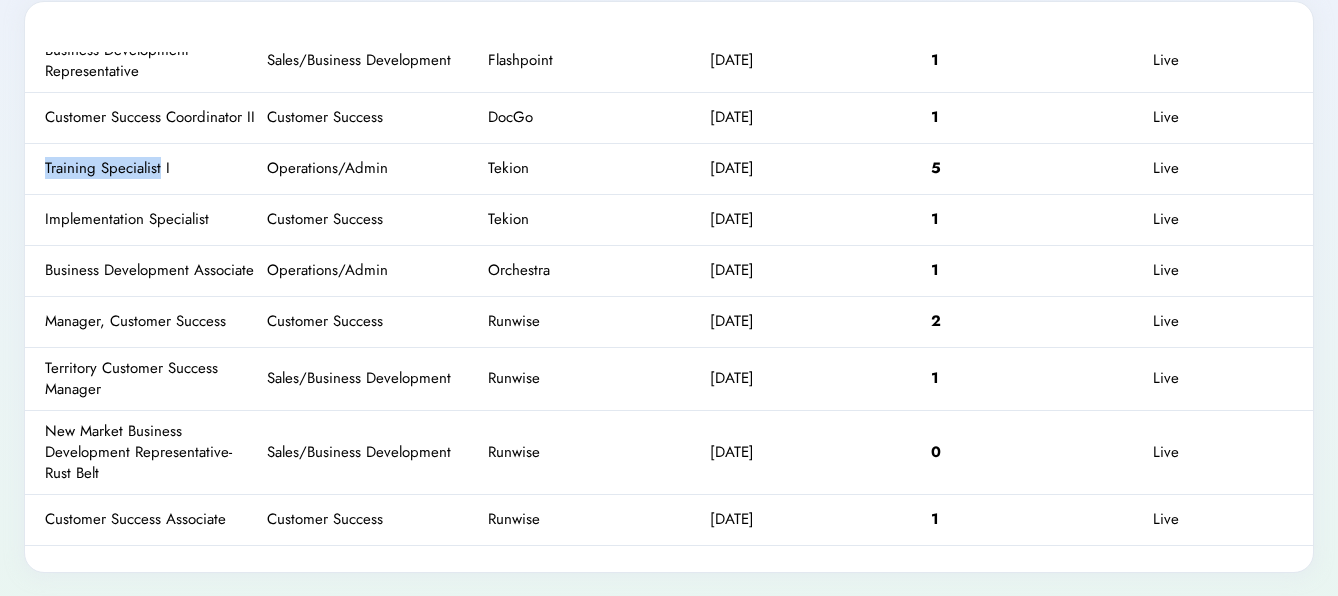 click on "Training Specialist I" at bounding box center (151, 168) 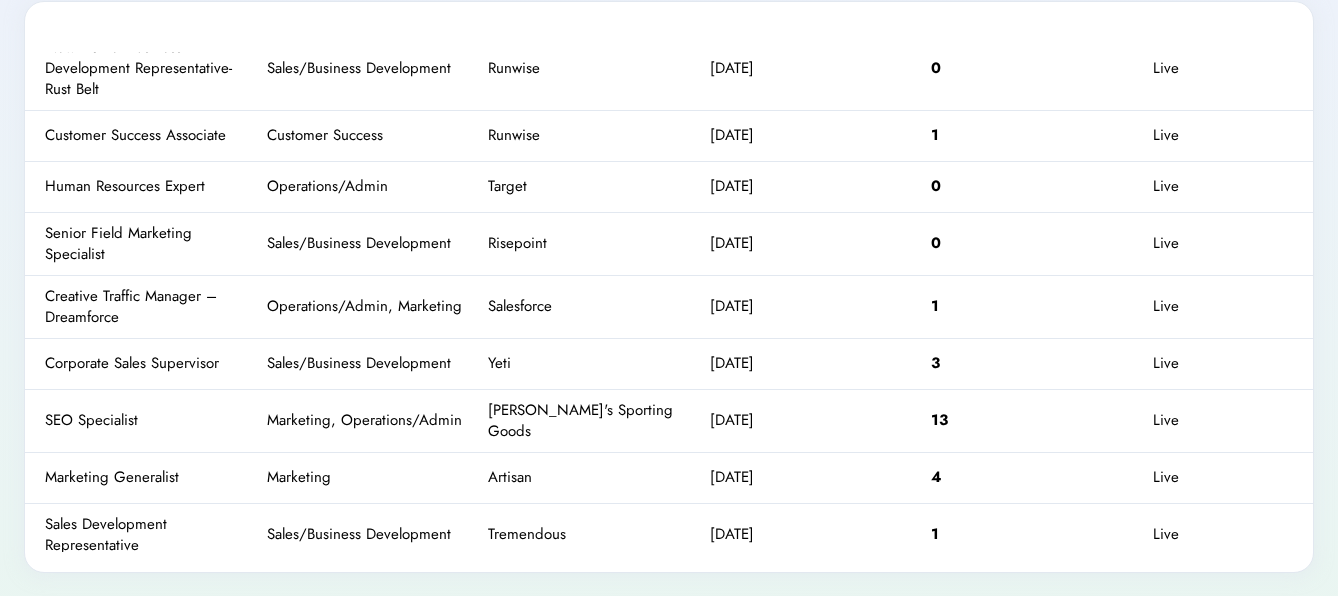 scroll, scrollTop: 3558, scrollLeft: 0, axis: vertical 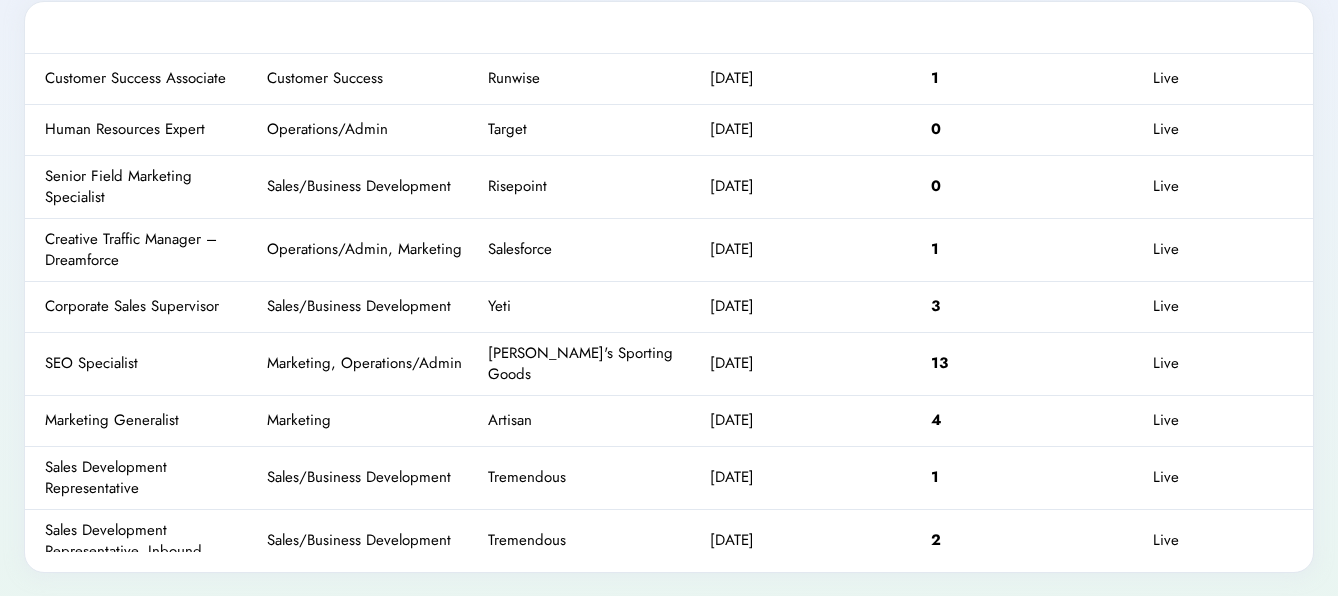 click on "[PERSON_NAME]'s Sporting Goods" at bounding box center [594, 364] 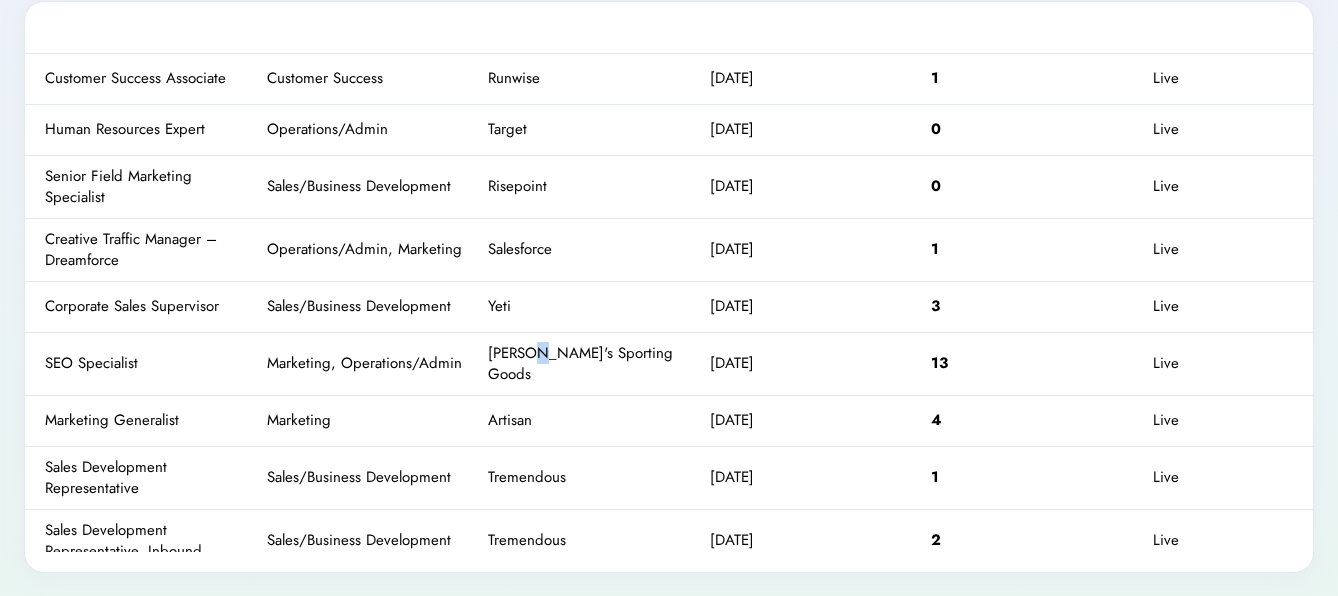 click on "[PERSON_NAME]'s Sporting Goods" at bounding box center [594, 364] 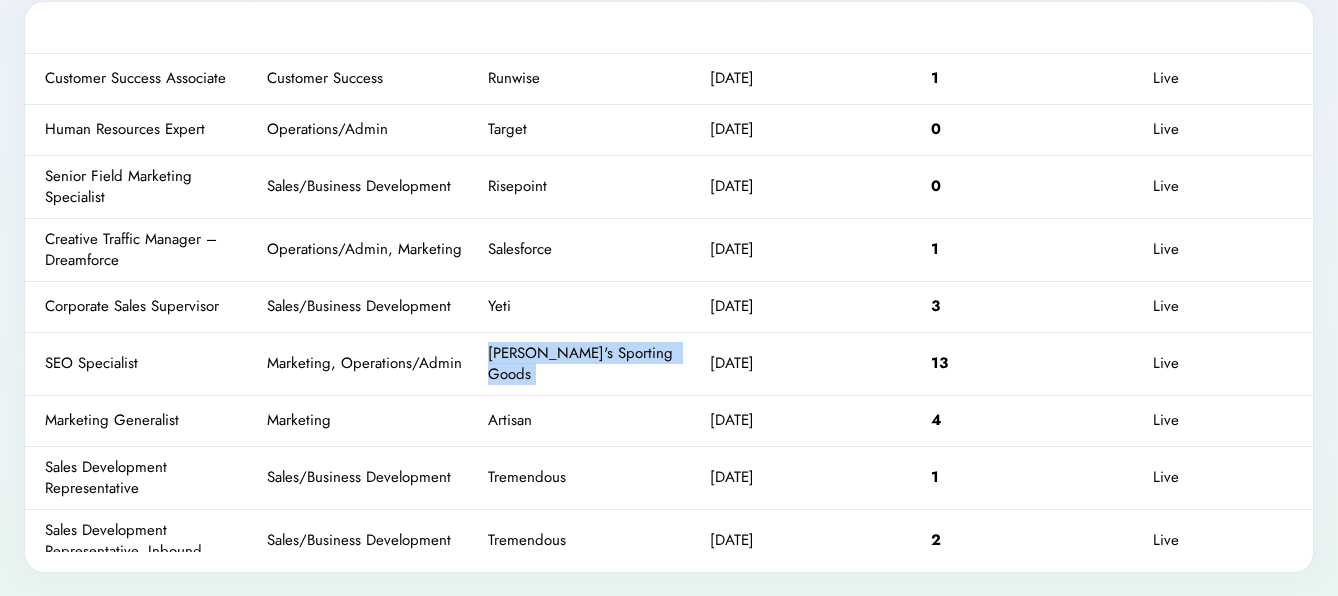 click on "[PERSON_NAME]'s Sporting Goods" at bounding box center [594, 364] 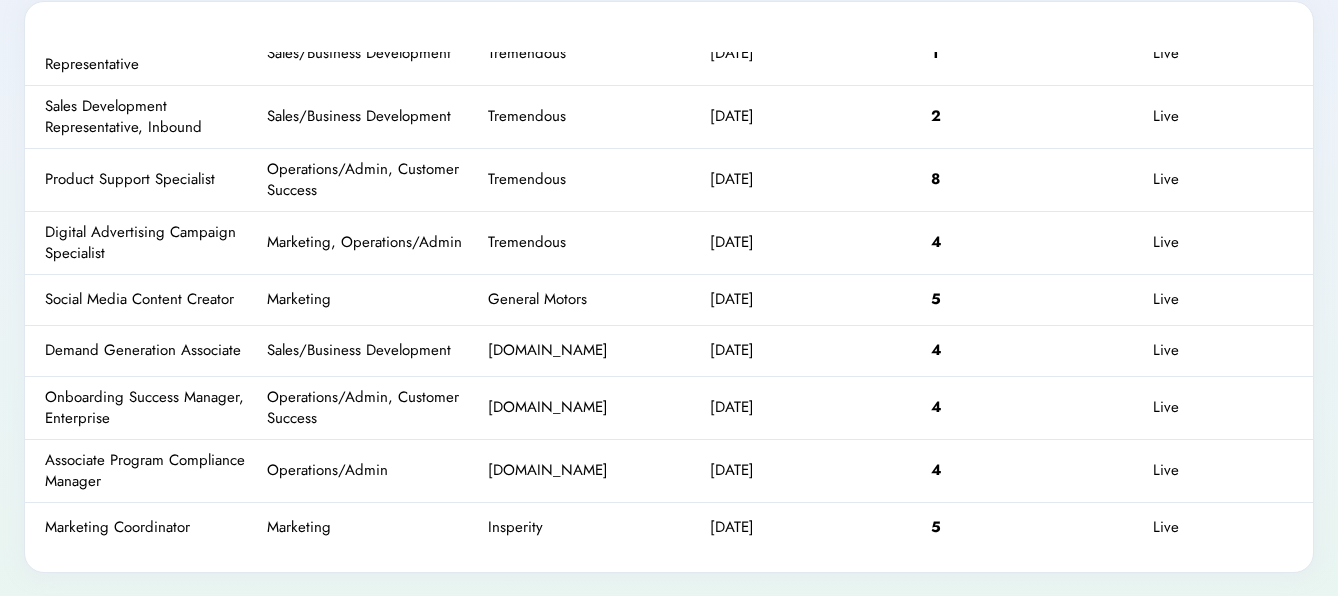 scroll, scrollTop: 4029, scrollLeft: 0, axis: vertical 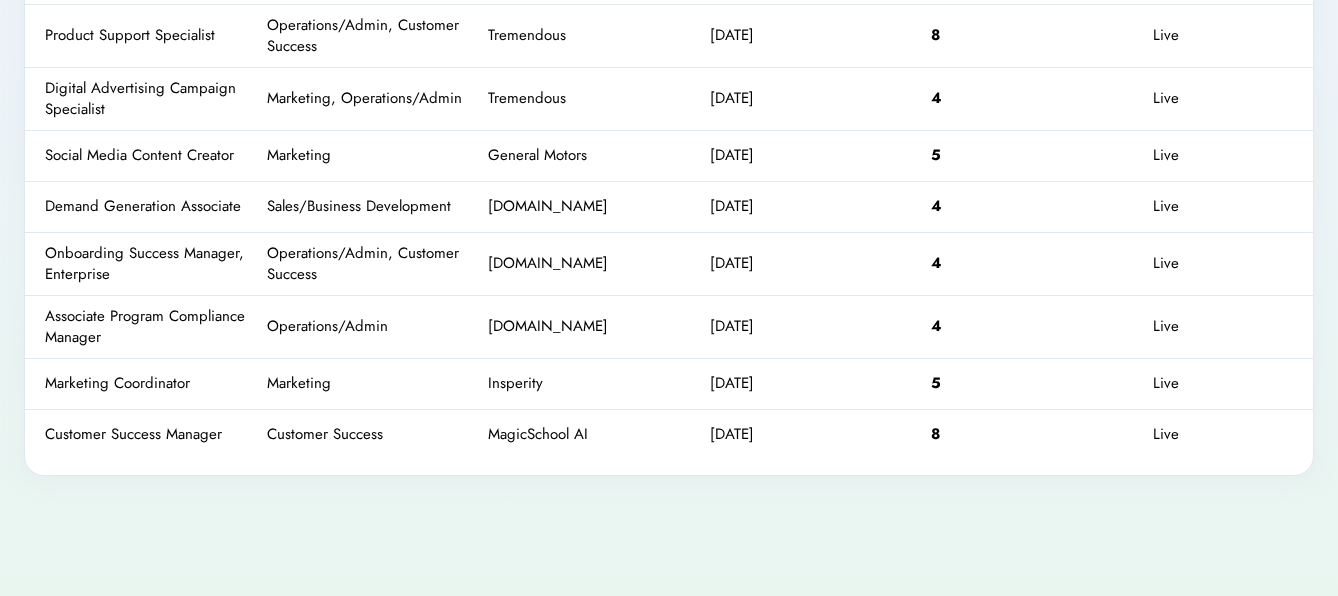 click on "MagicSchool AI" at bounding box center [594, 434] 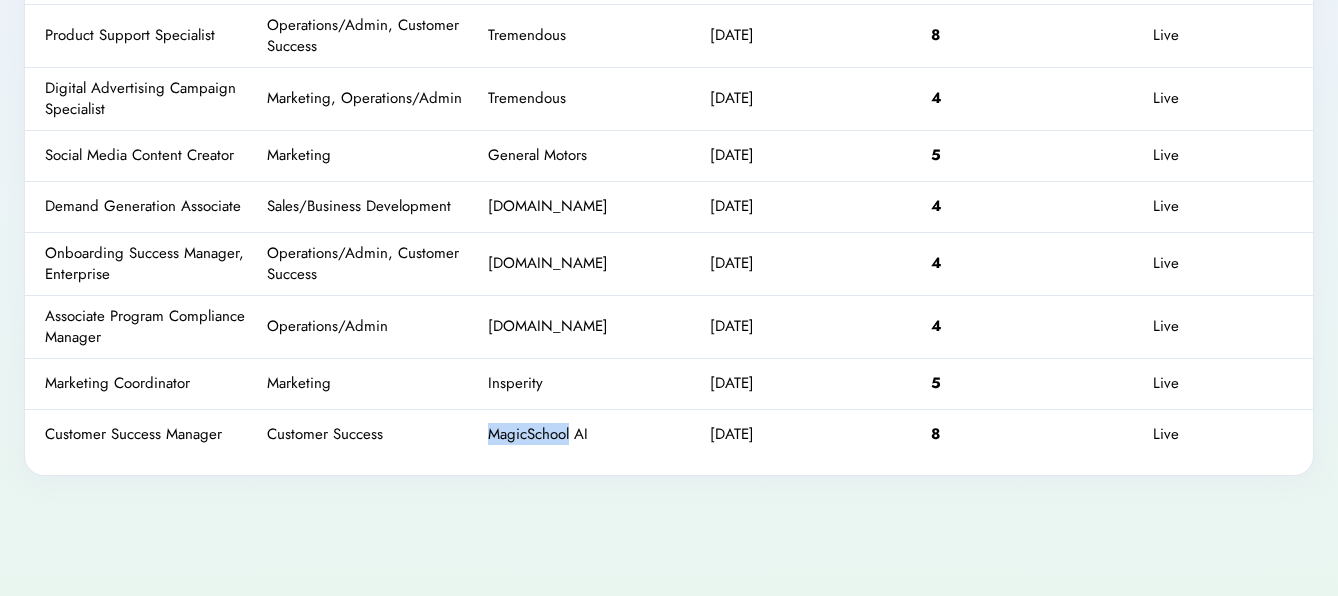 click on "MagicSchool AI" at bounding box center [594, 434] 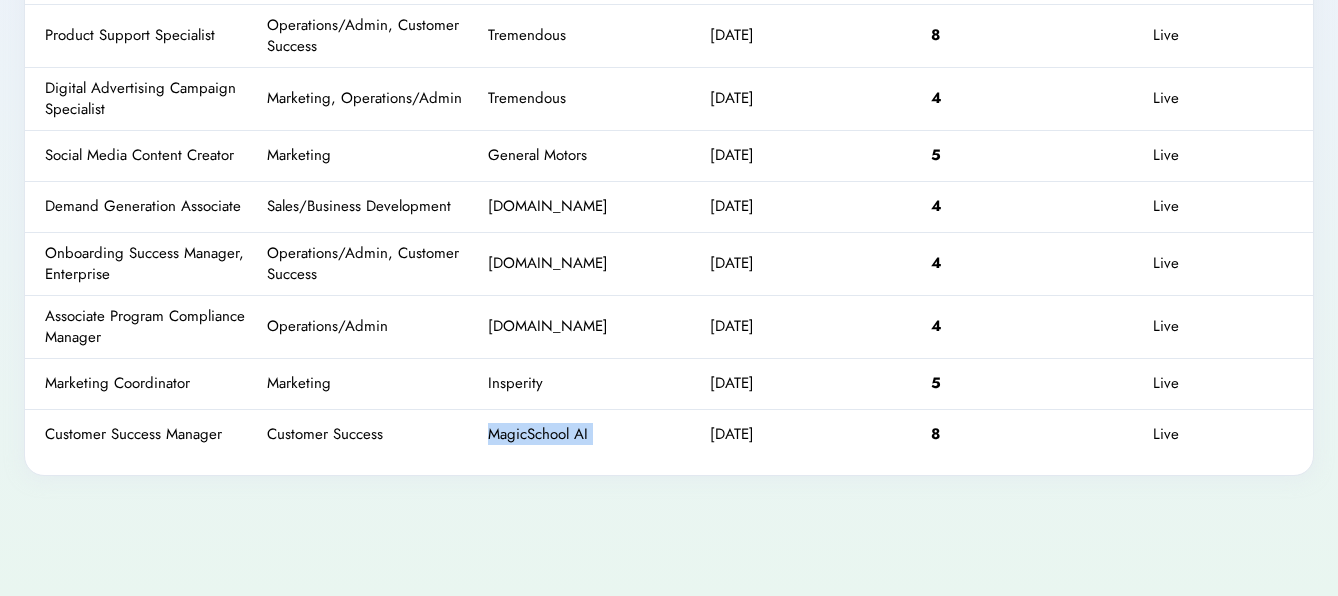 click on "MagicSchool AI" at bounding box center (594, 434) 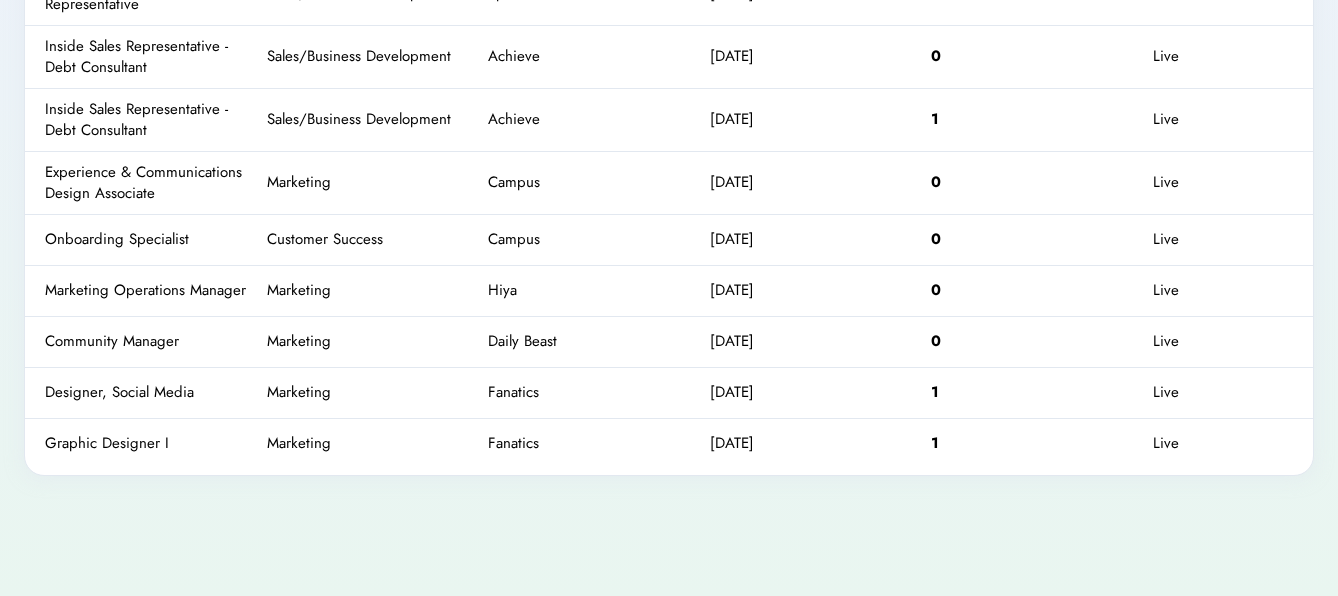 scroll, scrollTop: 0, scrollLeft: 0, axis: both 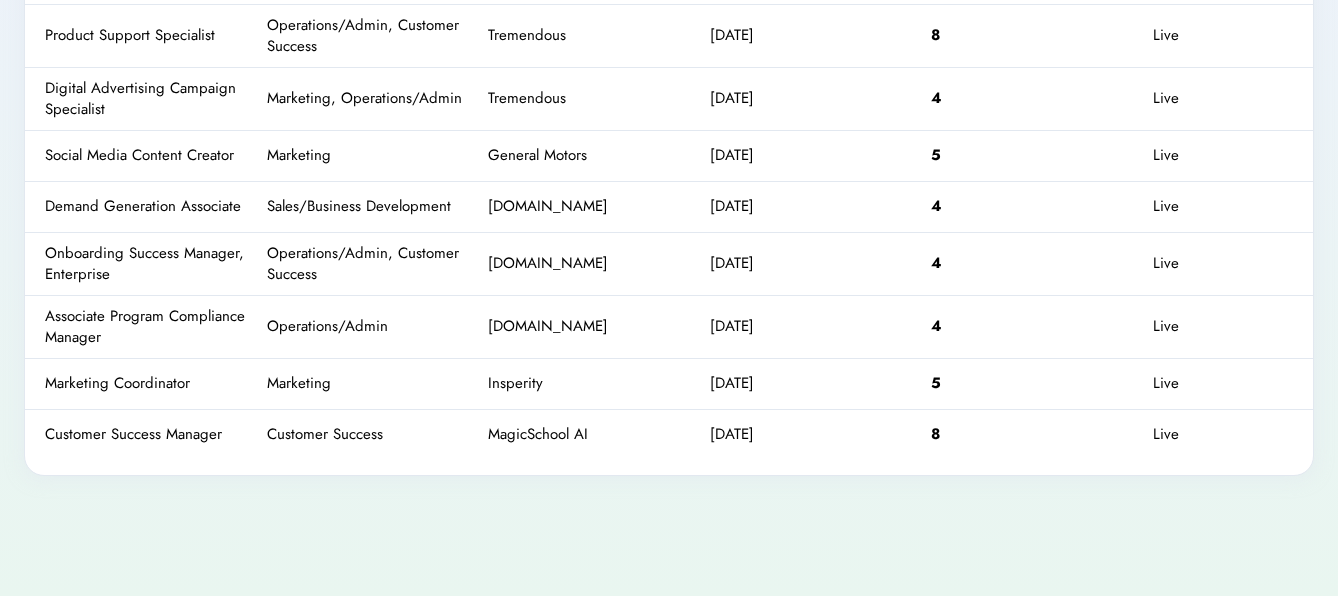 click on "Admin Tools - Jobs Go to Admin Tools - Job Seekers Go to Admin Tools - Companies Control Tower Total Jobs:  248
Draft Jobs:  2
Live Jobs:  81 Expired Jobs:  150 Filled Jobs:  0 No status:  0 Delete empty JWS All Live Jobs Graphic Designer MagicSchool AI Created Jun 6, 2025 4:22 pm 5  Likes Customer Success Manager MagicSchool AI Created Jun 6, 2025 4:26 pm 8  Likes Marketing Coordinator Insperity Created Jun 6, 2025 4:30 pm 5  Likes Associate Program Compliance Manager Impact.com Created Jun 19, 2025 5:14 pm 4  Likes Onboarding Success Manager, Enterprise Impact.com Created Jun 19, 2025 5:17 pm 4  Likes Demand Generation Associate Impact.com Created Jun 19, 2025 5:20 pm 4  Likes Social Media Content Creator General Motors Created Jun 19, 2025 5:24 pm 5  Likes Digital Advertising Campaign Specialist Tremendous Created Jun 20, 2025 1:52 pm 4  Likes Product Support Specialist Tremendous Created Jun 20, 2025 1:56 pm 8  Likes Sales Development Representative, Inbound Tremendous Created Jun 20, 2025 1:58 pm 2 1 4" at bounding box center [669, -416] 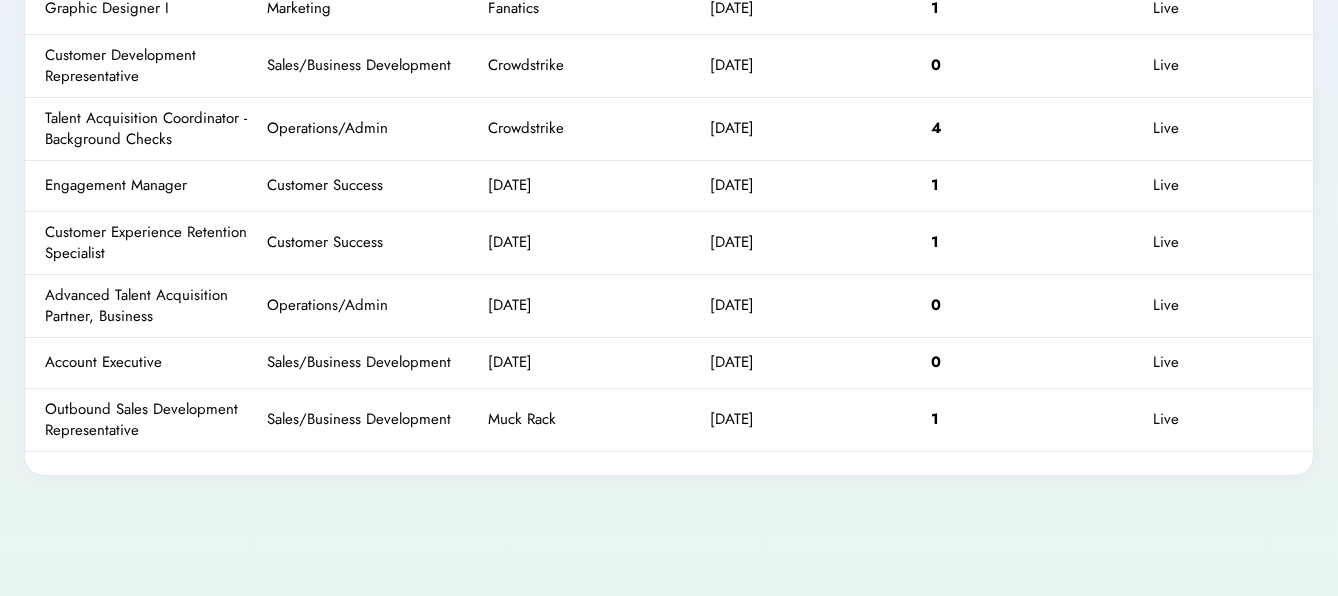 scroll, scrollTop: 0, scrollLeft: 0, axis: both 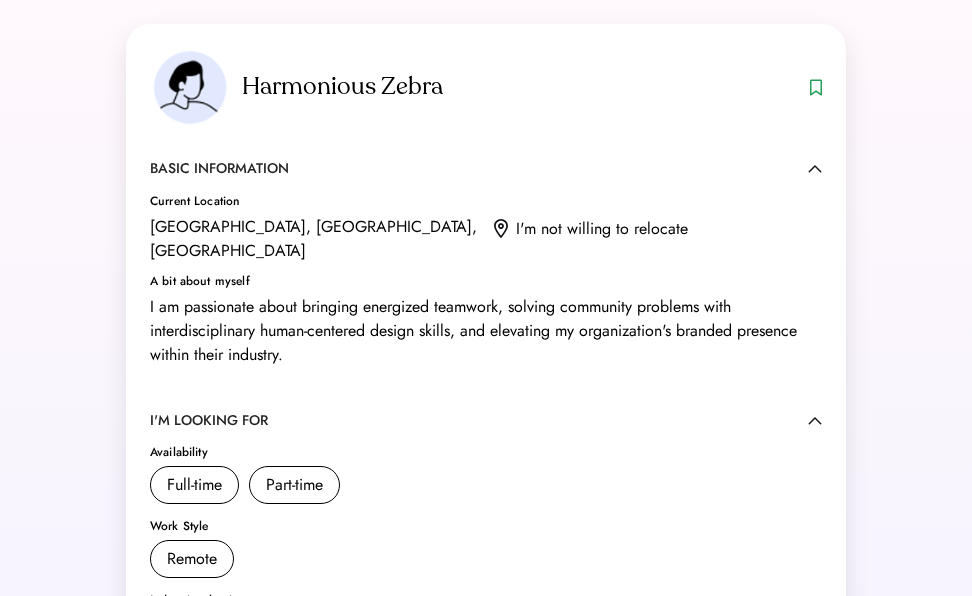 click on "Harmonious Zebra BASIC INFORMATION Current Location Austin, TX, USA I'm not willing to relocate A bit about myself I am passionate about bringing energized teamwork, solving community problems with interdisciplinary human-centered design skills, and elevating my organization's branded presence within their industry.
I'M LOOKING FOR Availability Full-time Part-time Work Style Remote Industries that interest me Marketing Education Media & Entertainment Roles that interest me Marketing Sales/Business Development Operations/Admin Priorities Work from anywhere Health insurance Dental insurance Vision insurance MY SKILLS Technical Skills Social media management Email marketing SEO Branding strategy Digital marketing Graphic design Website design Public speaking Content creation A/B Testing Market research Marketing campaigns Copyediting Customer relationship management Presentation skills HubSpot WordPress Mailchimp Website management Project management Written communication Figma Canva Brand management Creativity" at bounding box center (486, 1201) 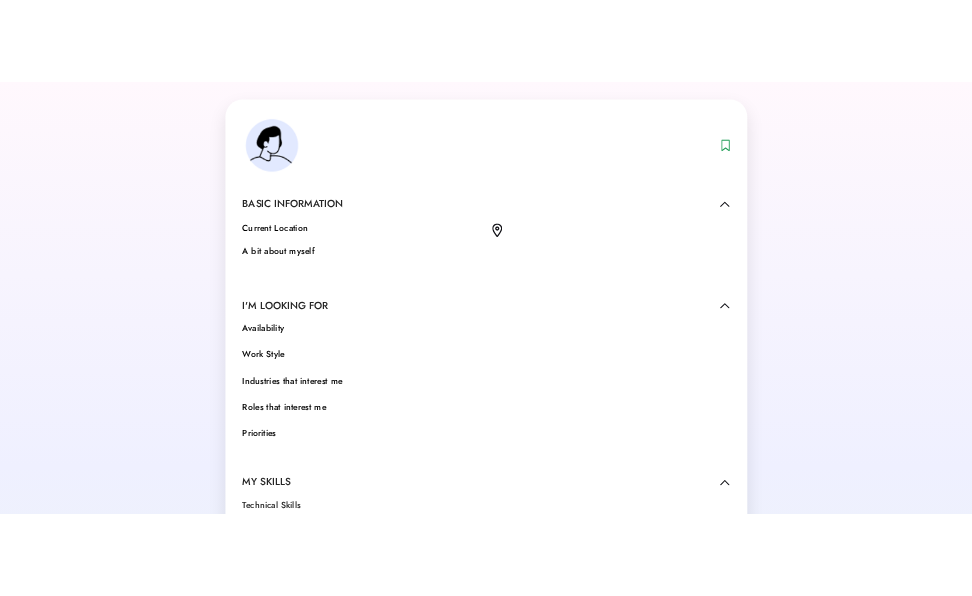 scroll, scrollTop: 0, scrollLeft: 0, axis: both 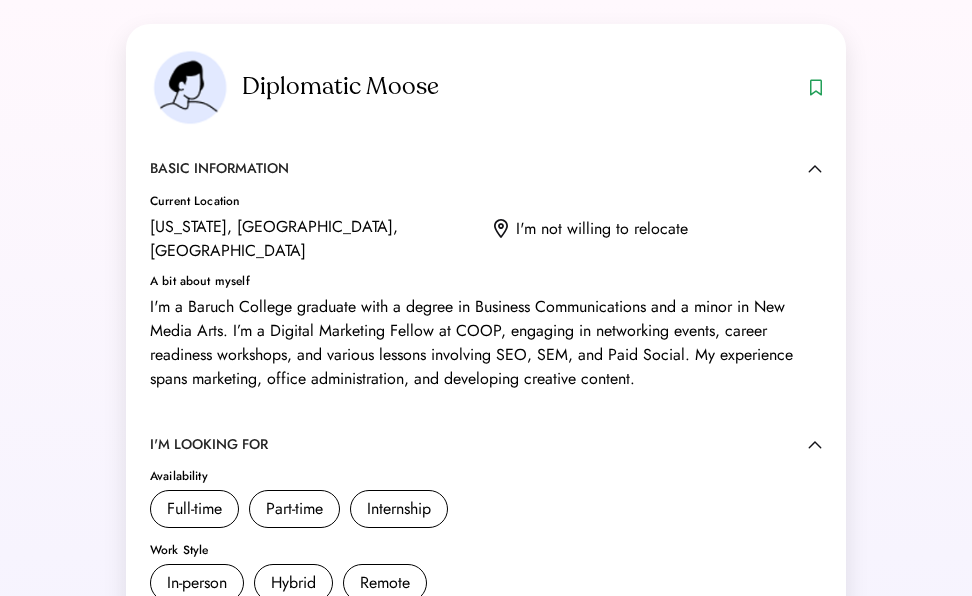 click on "Diplomatic Moose BASIC INFORMATION Current Location New York, NY, USA I'm not willing to relocate A bit about myself I'm a Baruch College graduate with a degree in Business Communications and a minor in New Media Arts. I’m a Digital Marketing Fellow at COOP, engaging in networking events, career readiness workshops, and various lessons involving SEO, SEM, and Paid Social. My experience spans marketing, office administration, and developing creative content. I'M LOOKING FOR Availability Full-time Part-time Internship Work Style In-person Hybrid Remote Industries that interest me Marketing Media & Entertainment Technology Roles that interest me Marketing Sales/Business Development Operations/Admin Priorities Flexible working hours Health insurance Tuition reimbursement Dental insurance DEI initiatives Learning development opportunities MY SKILLS Technical Skills Adobe Premiere Pro Adobe Photoshop Microsoft PowerPoint Microsoft Word Microsoft Excel Canva SEM Google Drive tools Social media management Intern" at bounding box center [486, 1108] 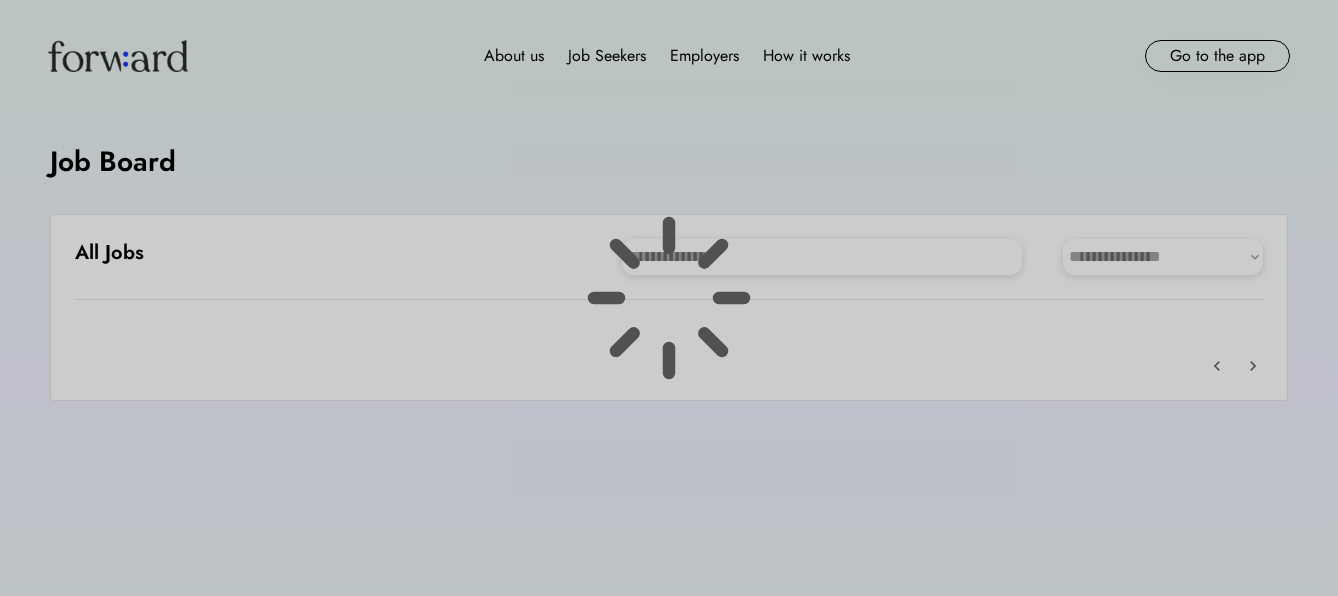 scroll, scrollTop: 0, scrollLeft: 0, axis: both 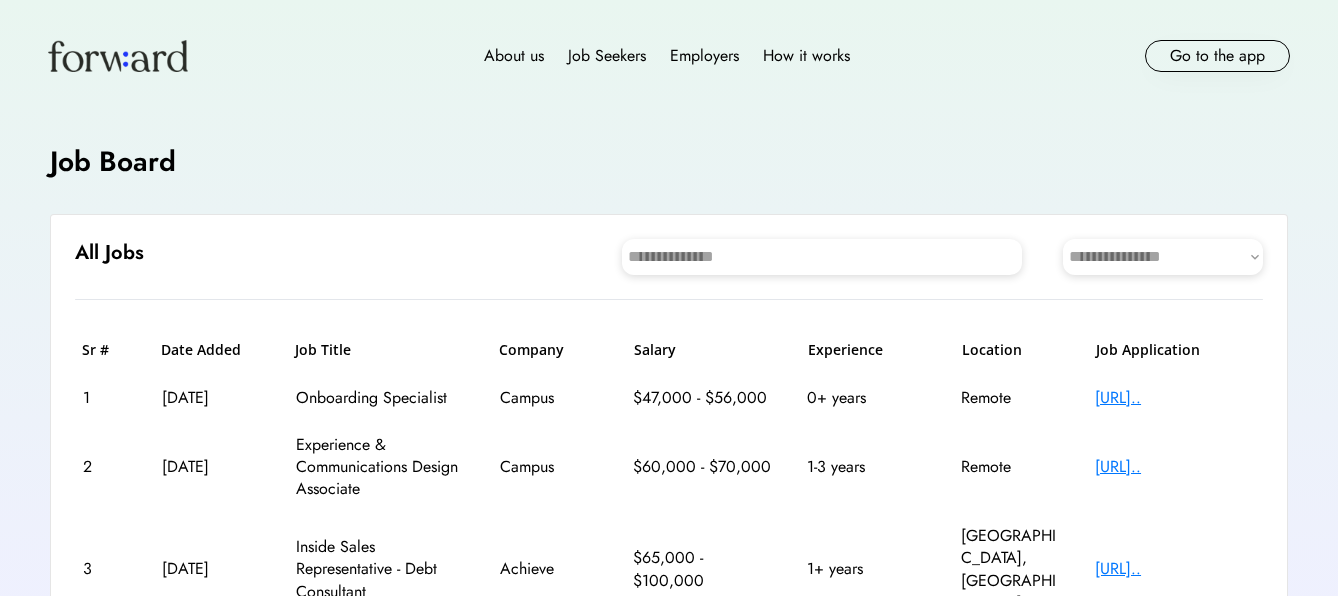click on "Job Board" at bounding box center [669, 161] 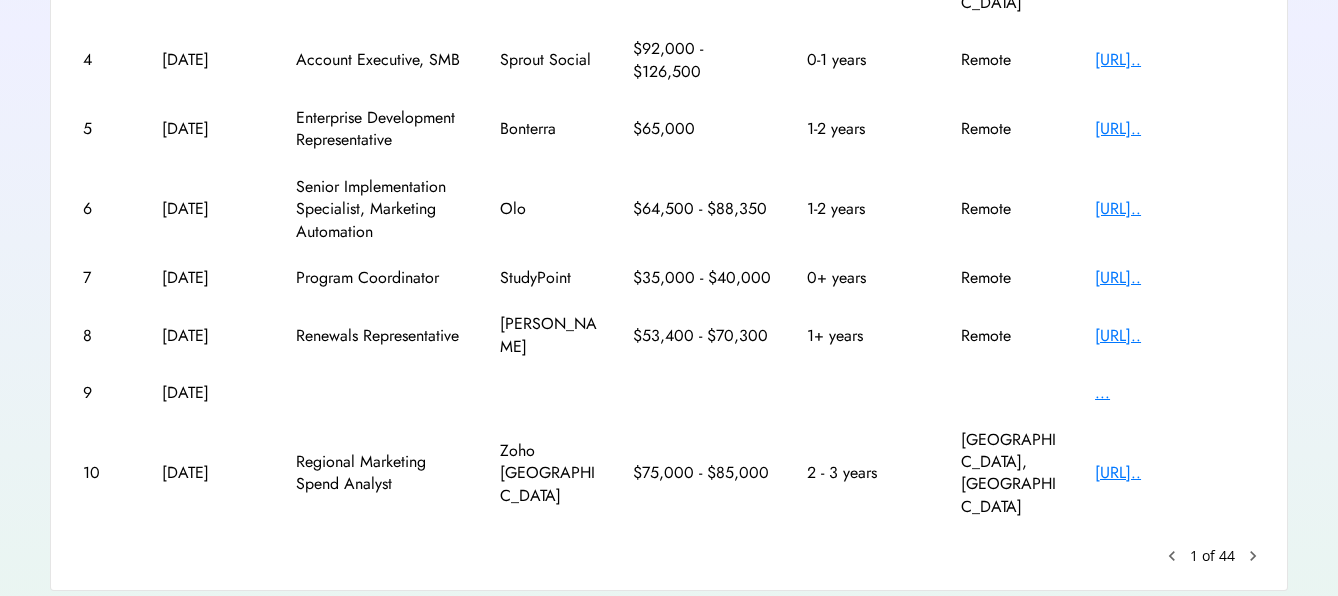 click on "chevron_right" 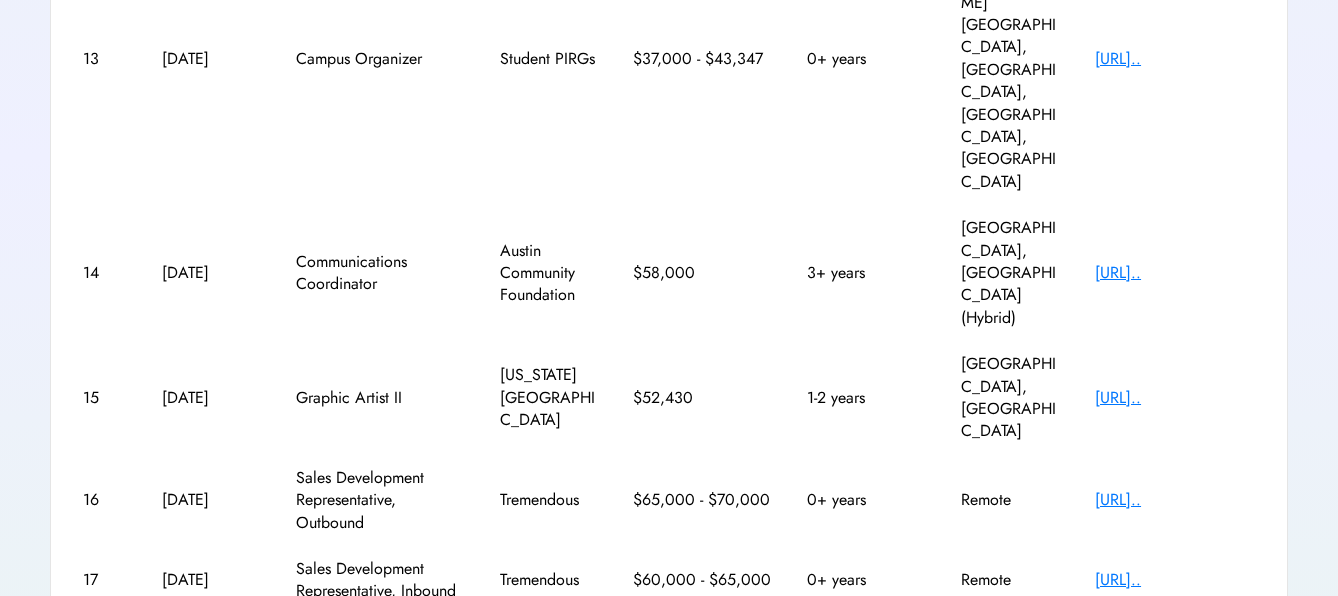 click on "chevron_right" 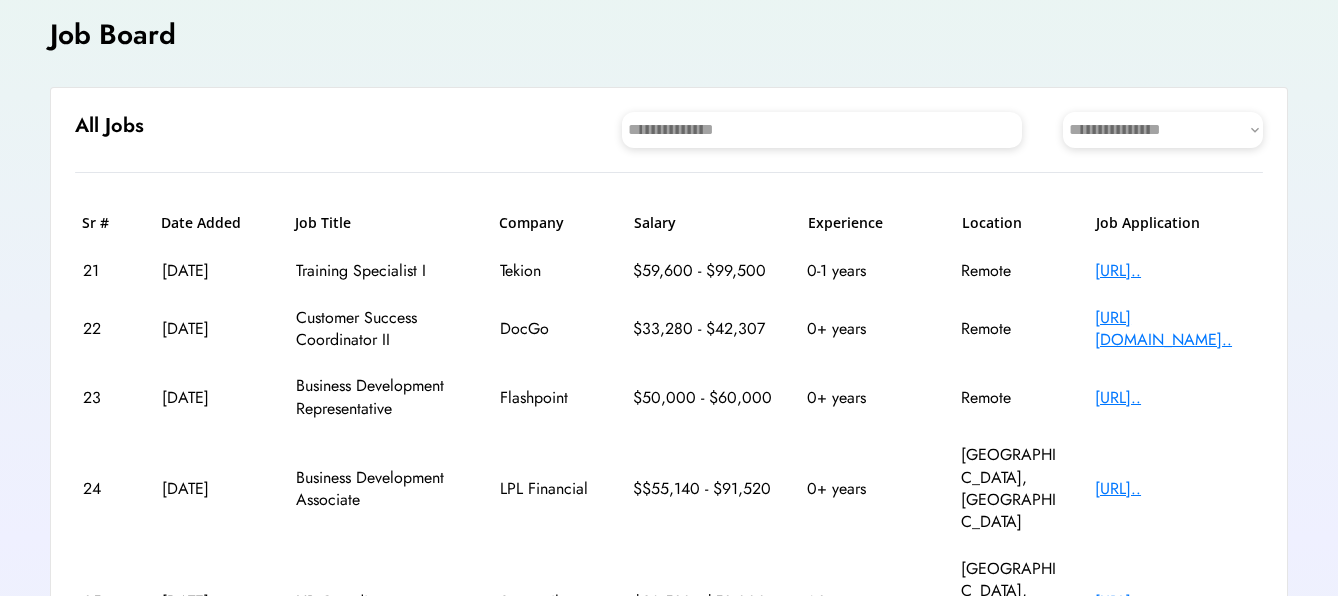 scroll, scrollTop: 578, scrollLeft: 0, axis: vertical 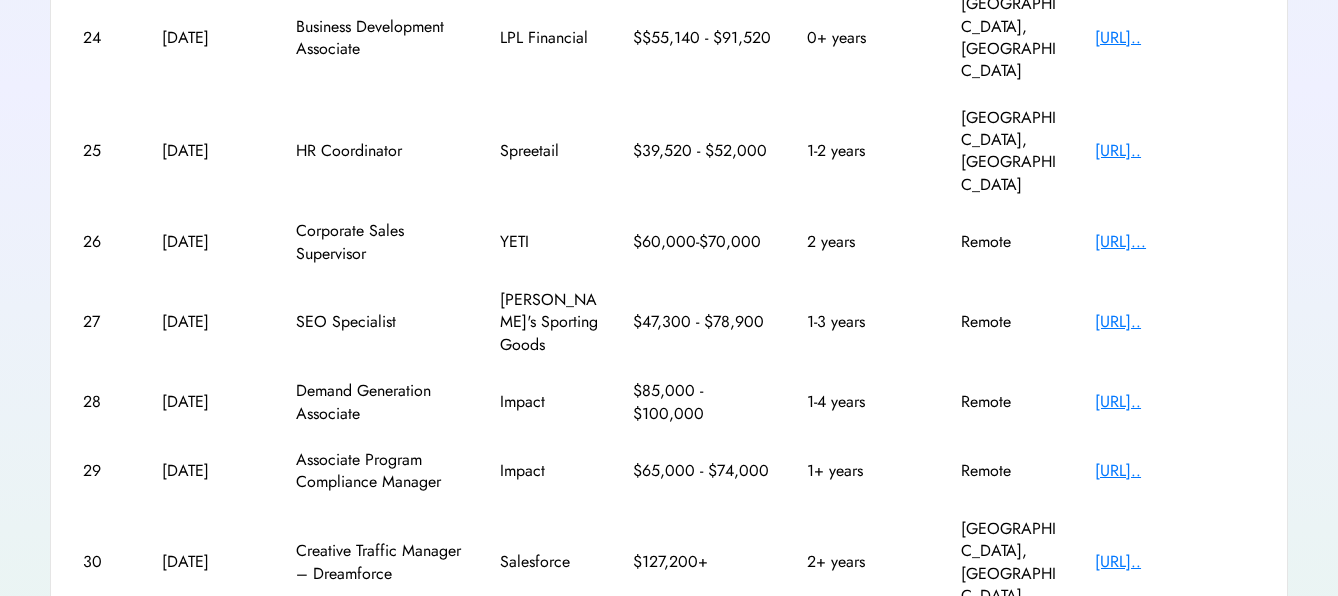 click on "chevron_right" 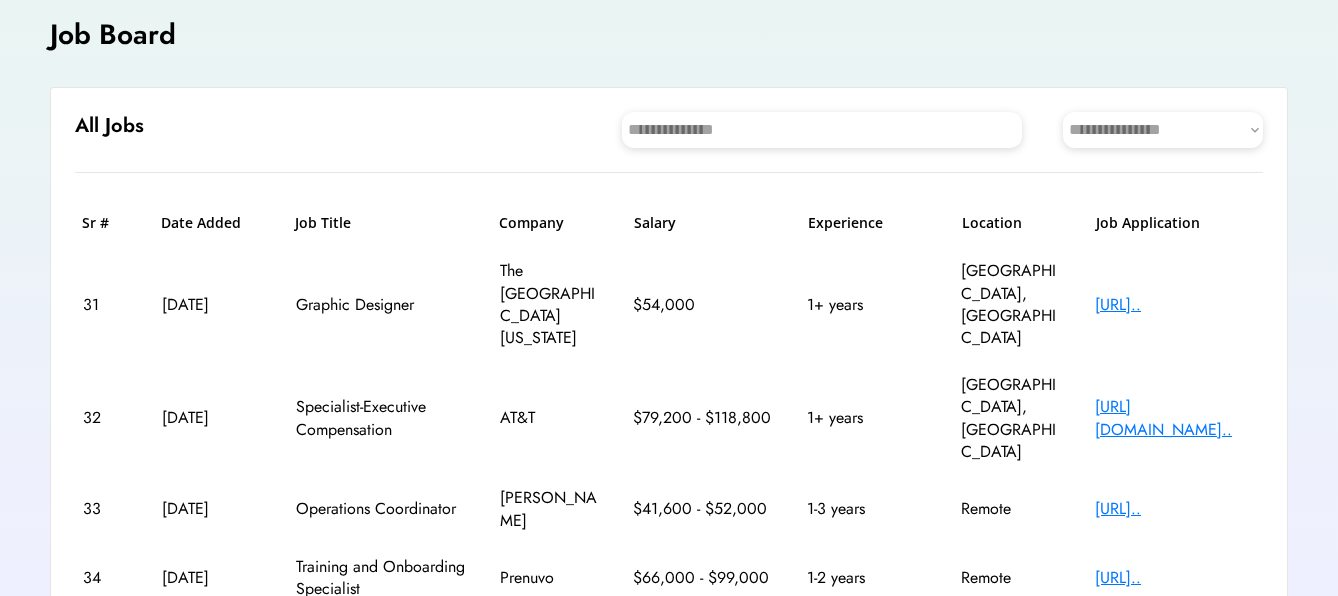 scroll, scrollTop: 533, scrollLeft: 0, axis: vertical 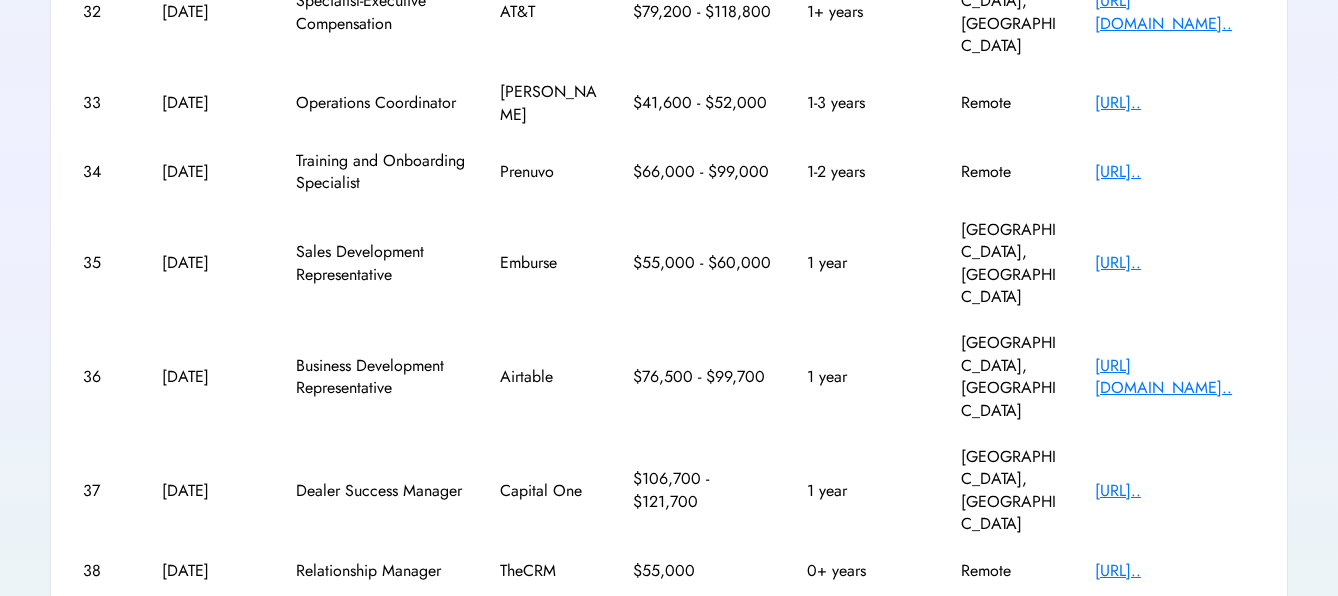 click on "keyboard_arrow_left" 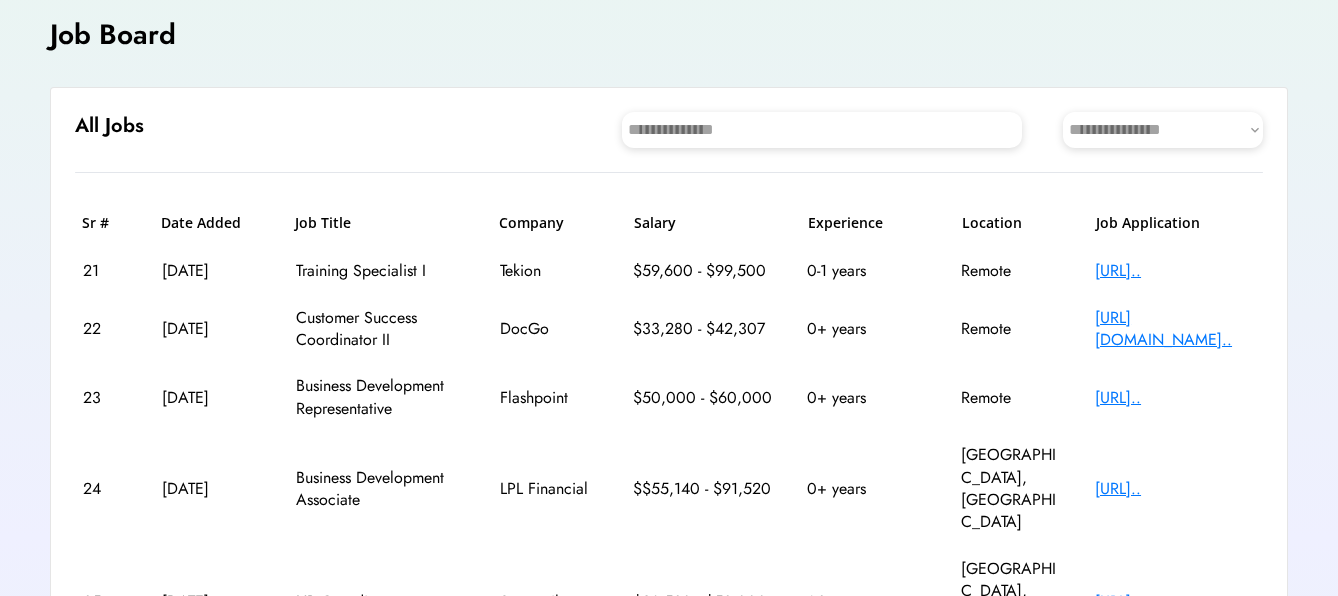 scroll, scrollTop: 578, scrollLeft: 0, axis: vertical 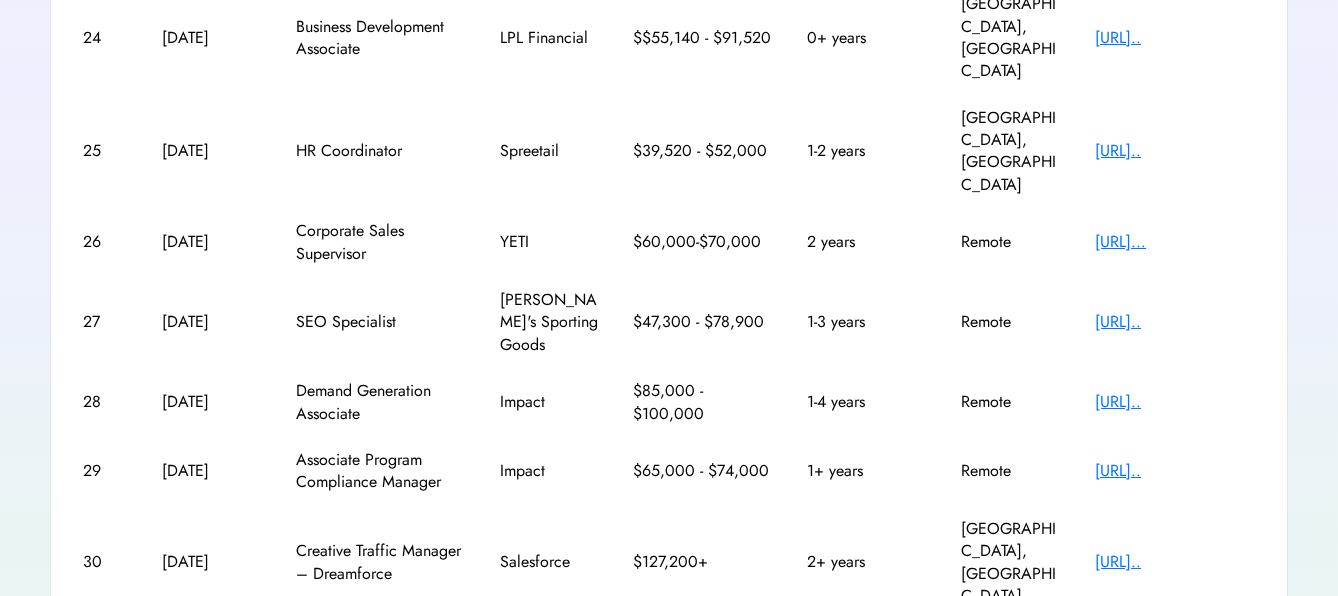 click on "chevron_right" 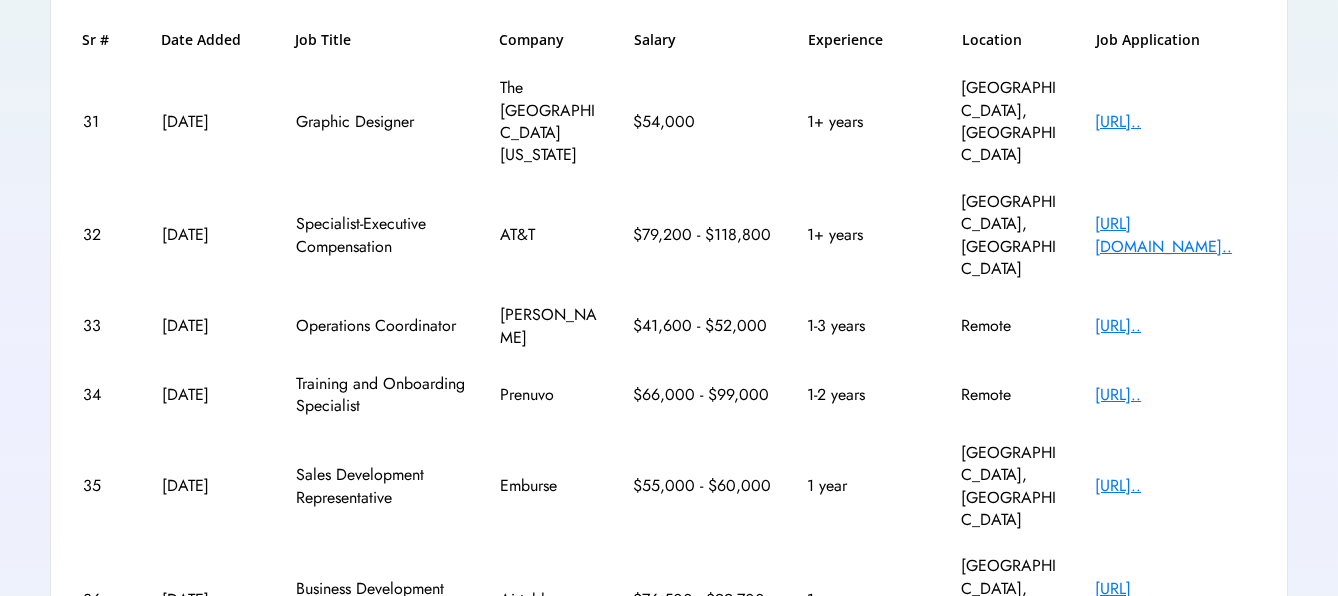 scroll, scrollTop: 533, scrollLeft: 0, axis: vertical 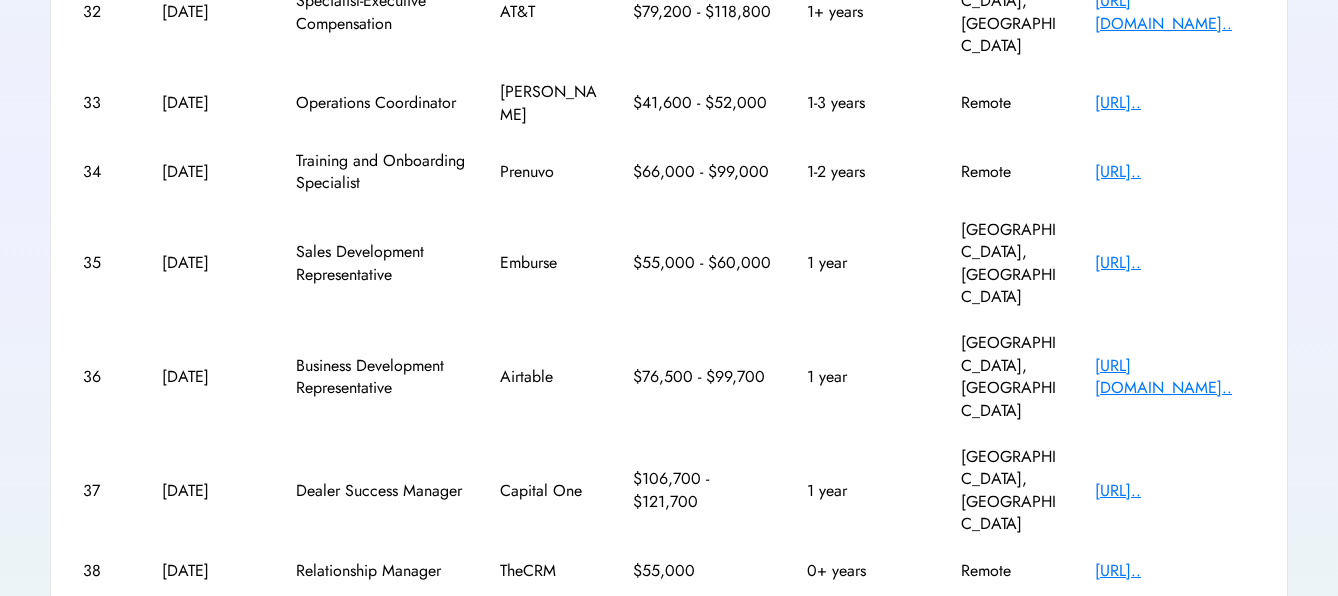 click on "chevron_right" 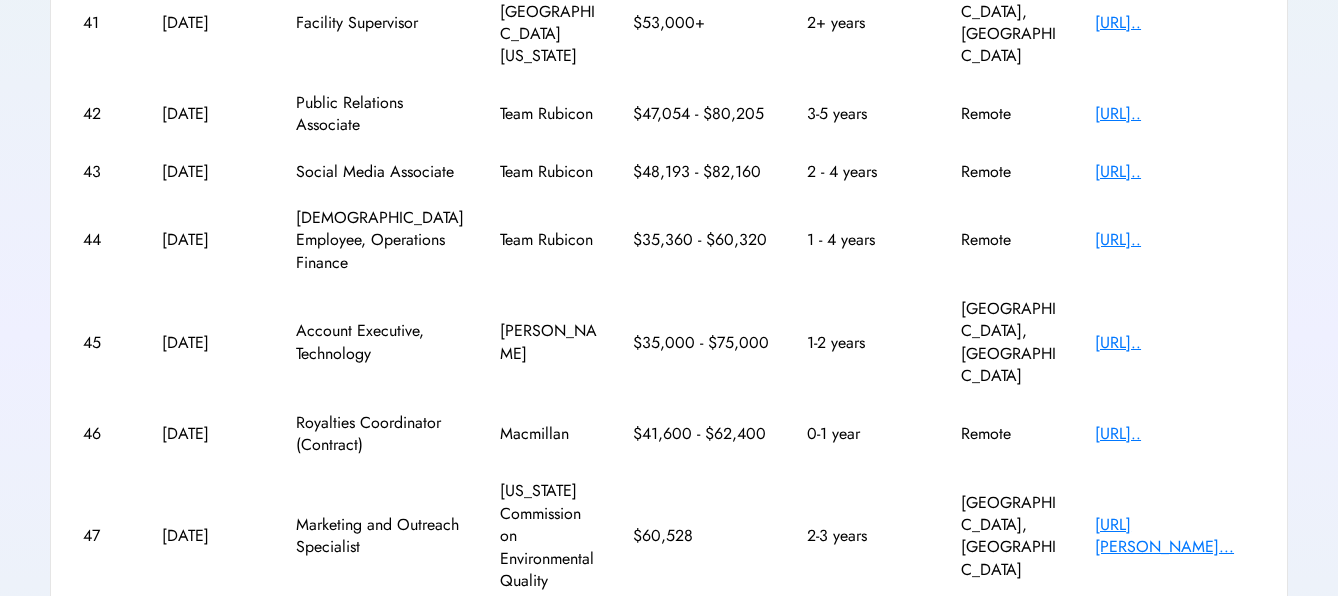 scroll, scrollTop: 667, scrollLeft: 0, axis: vertical 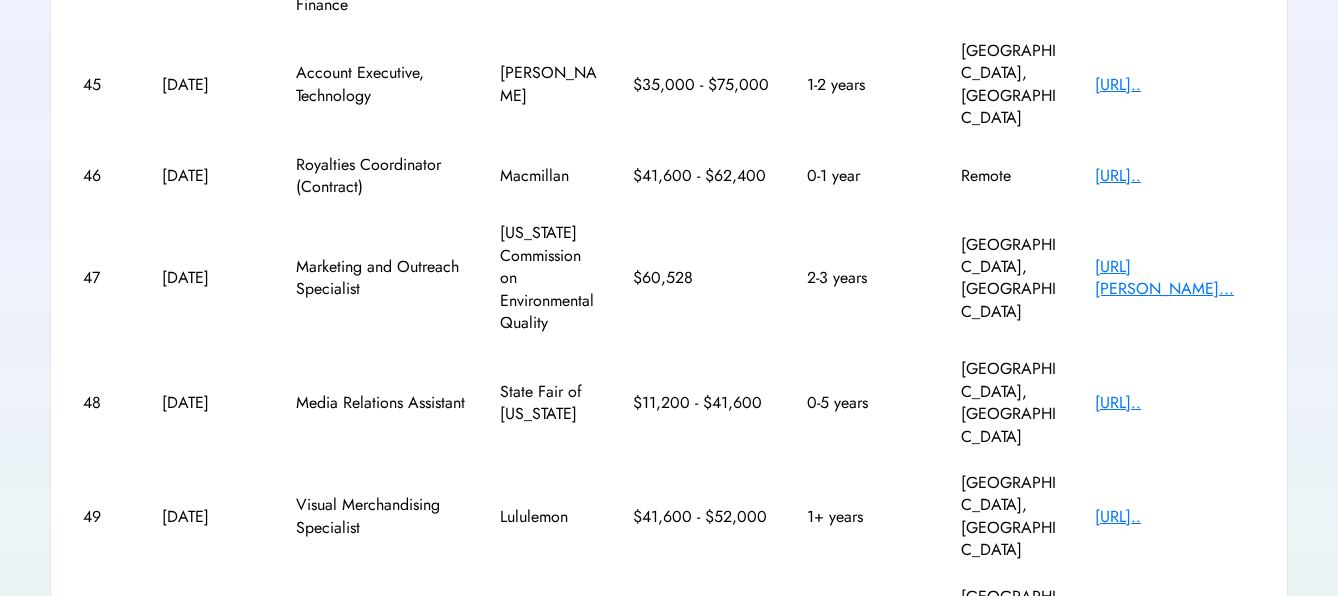 click on "keyboard_arrow_left" 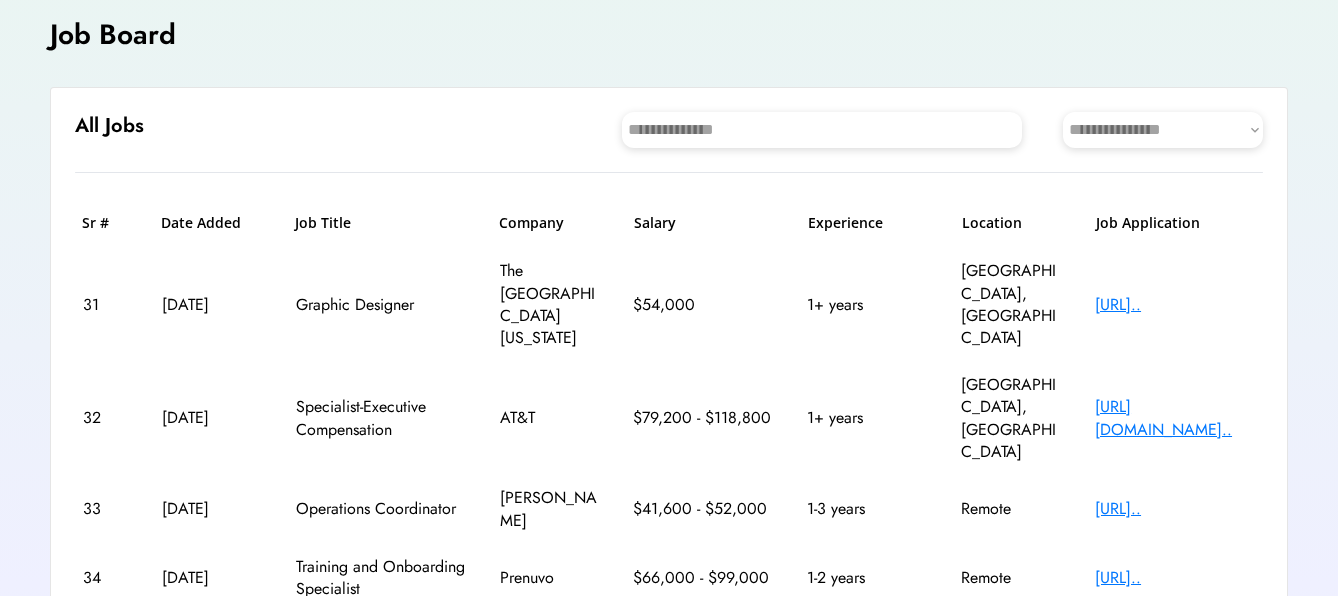 scroll, scrollTop: 533, scrollLeft: 0, axis: vertical 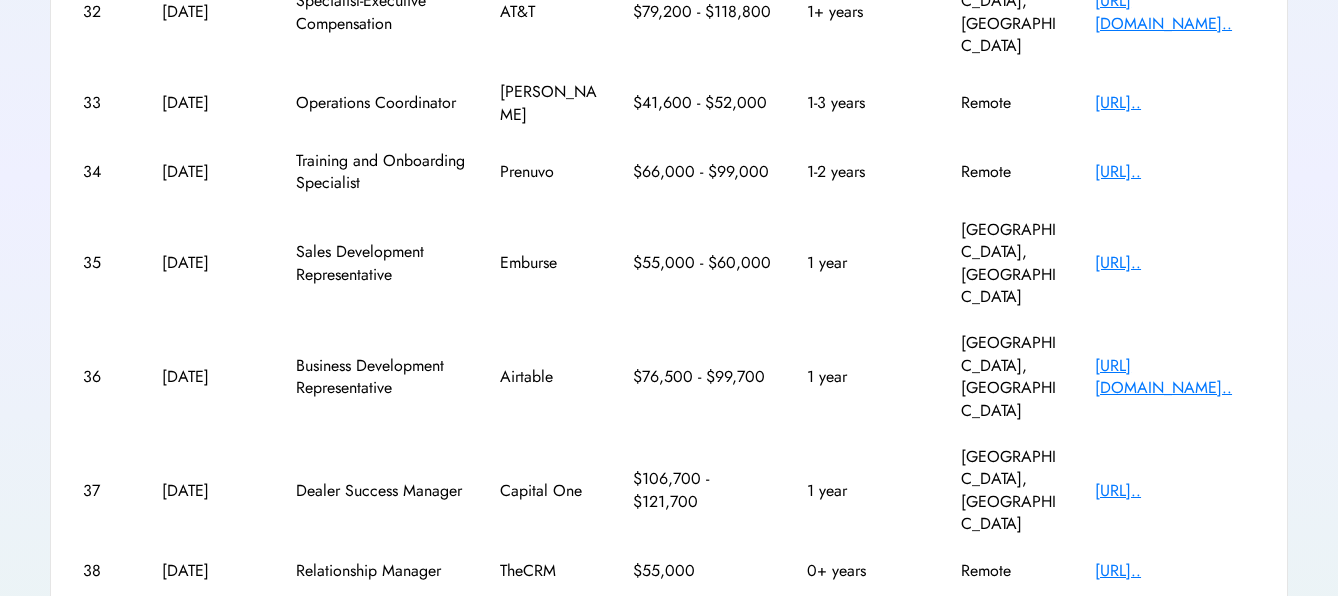 click on "keyboard_arrow_left" 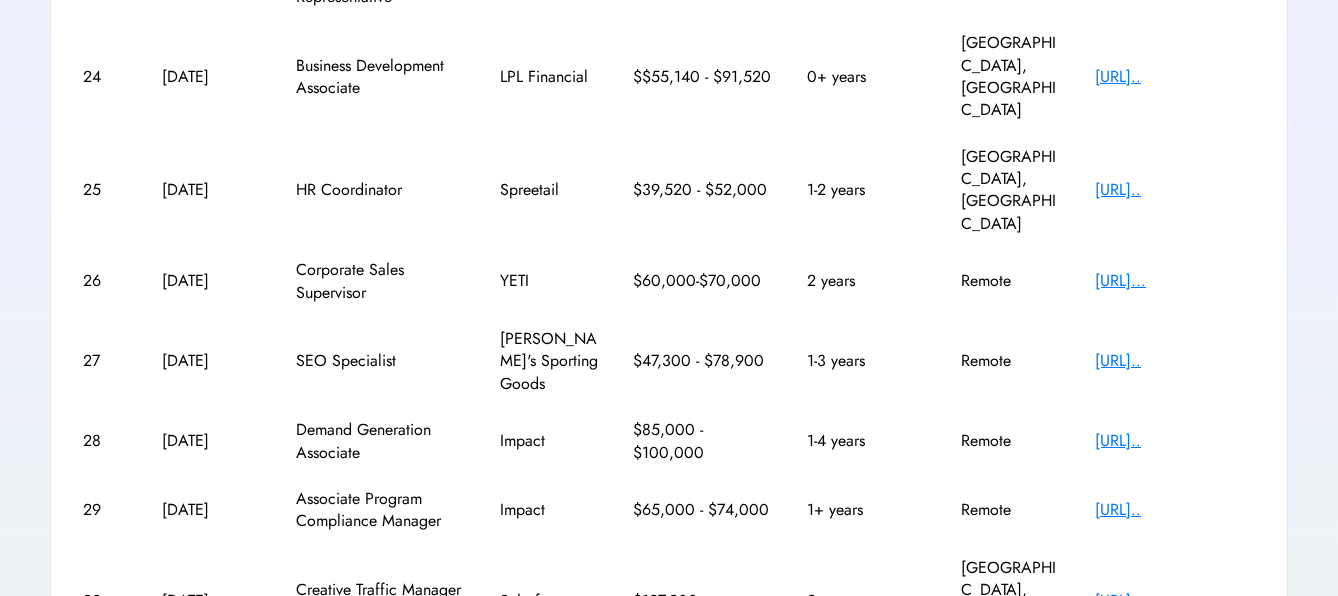 scroll, scrollTop: 578, scrollLeft: 0, axis: vertical 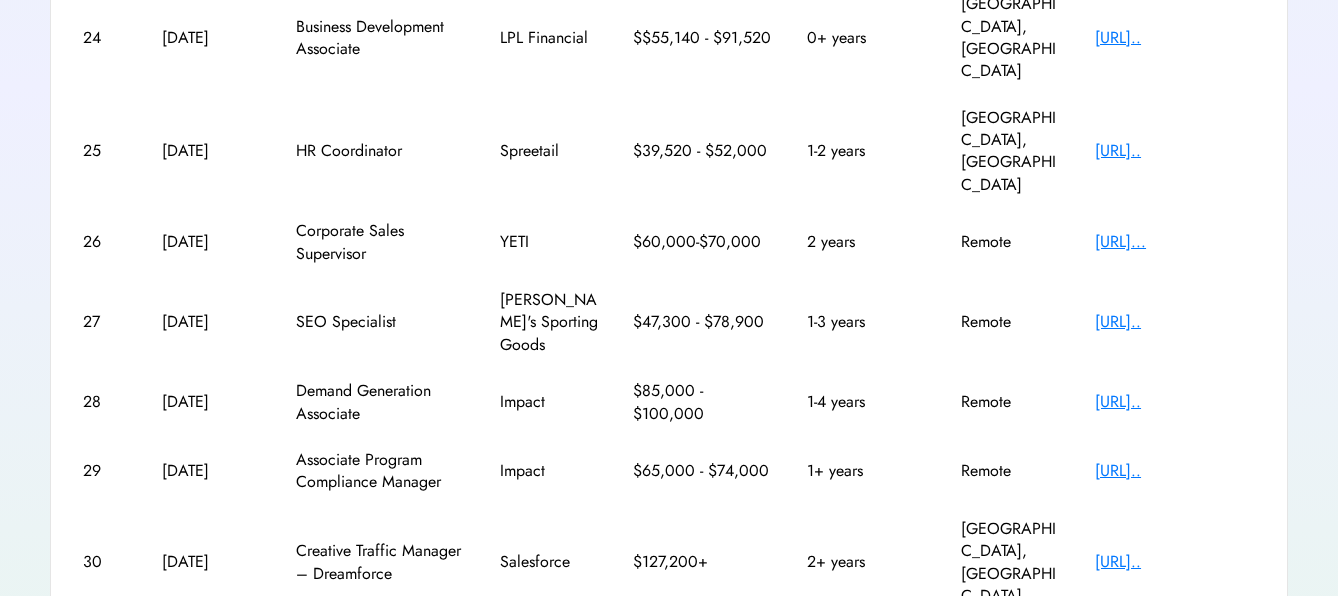 click on "keyboard_arrow_left
3 of 44
chevron_right" at bounding box center [1212, 645] 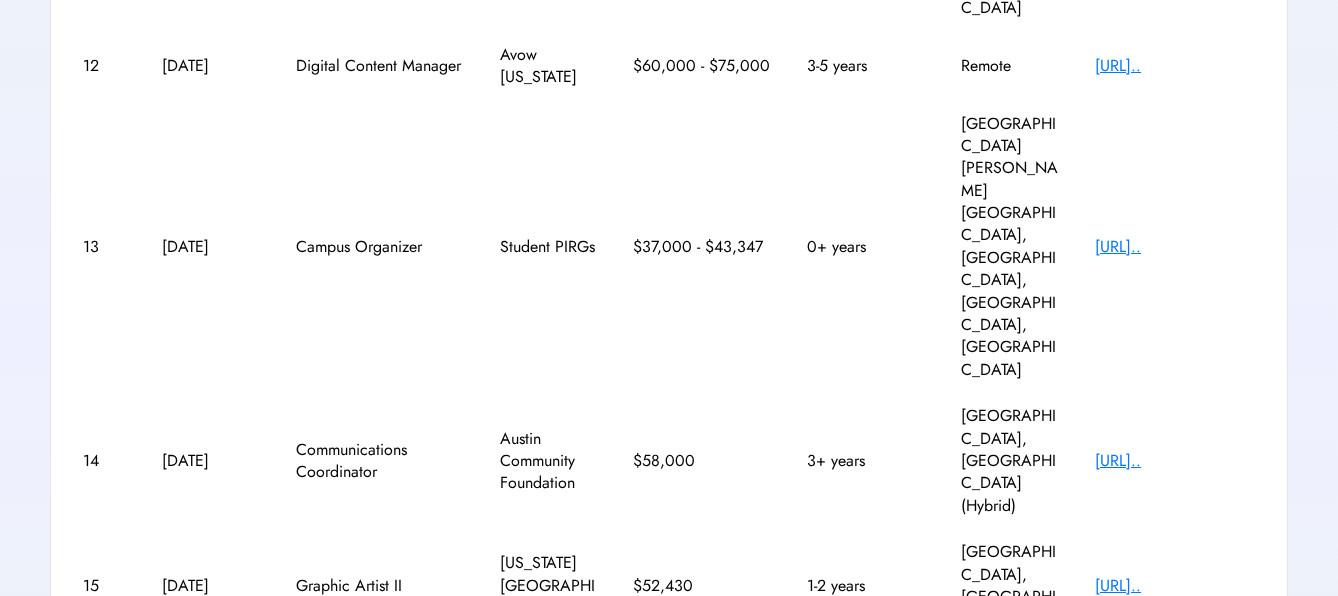 scroll, scrollTop: 487, scrollLeft: 0, axis: vertical 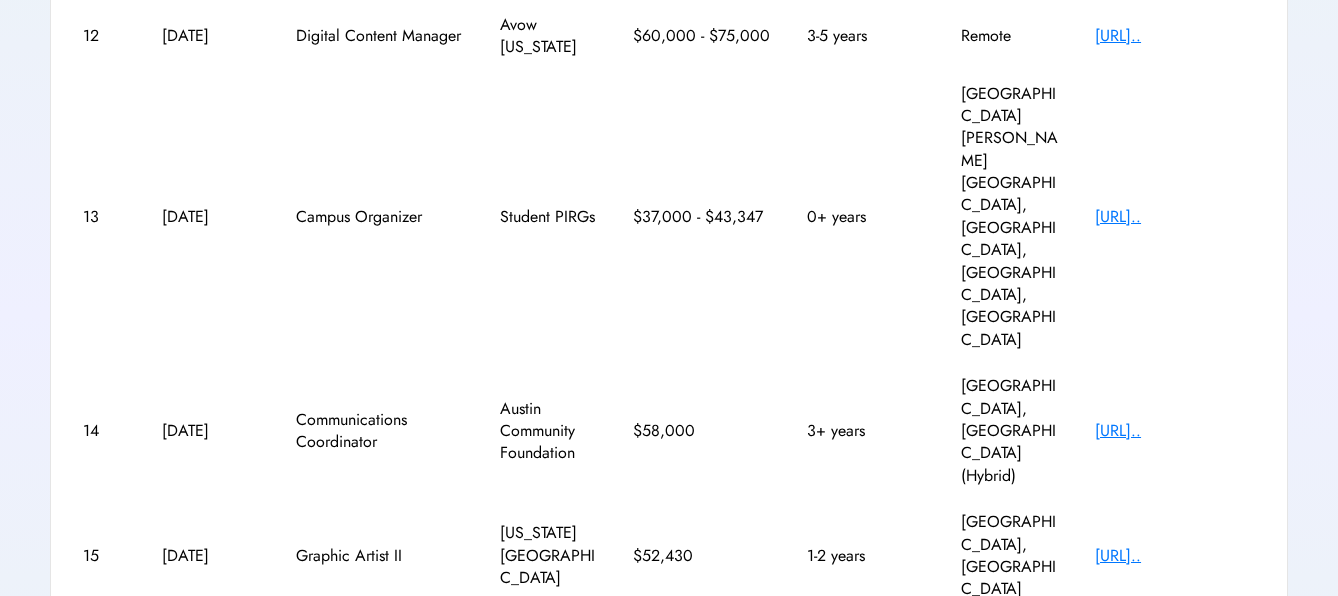 click on "[URL].." at bounding box center [1175, 738] 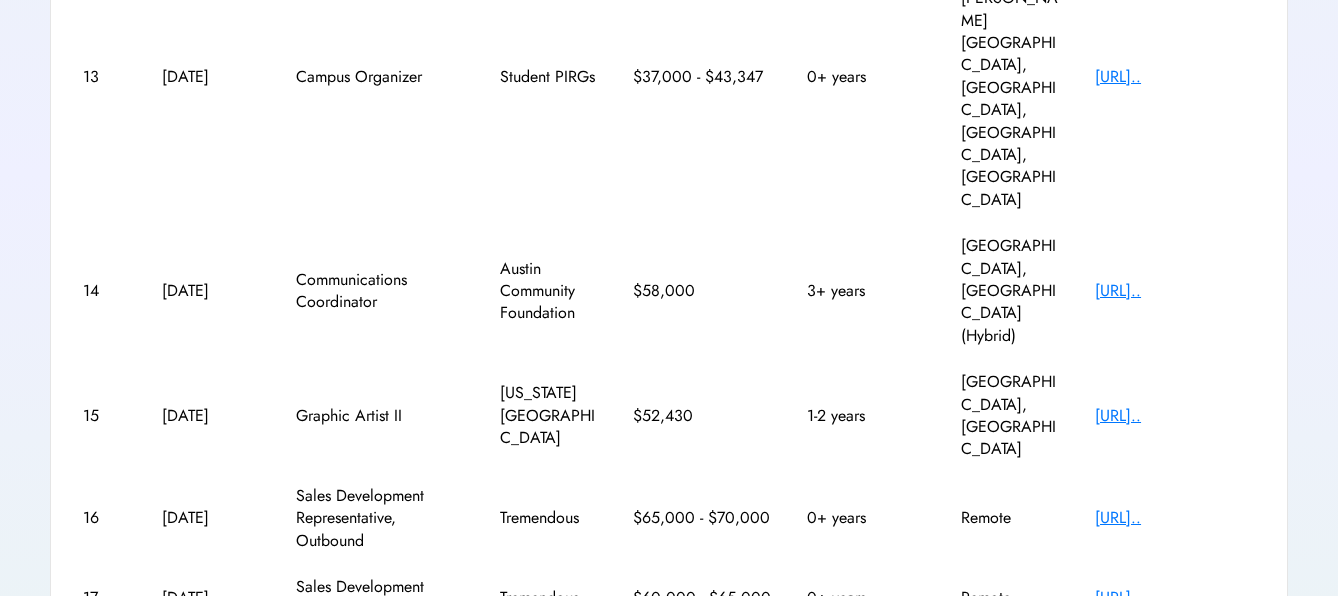scroll, scrollTop: 623, scrollLeft: 0, axis: vertical 